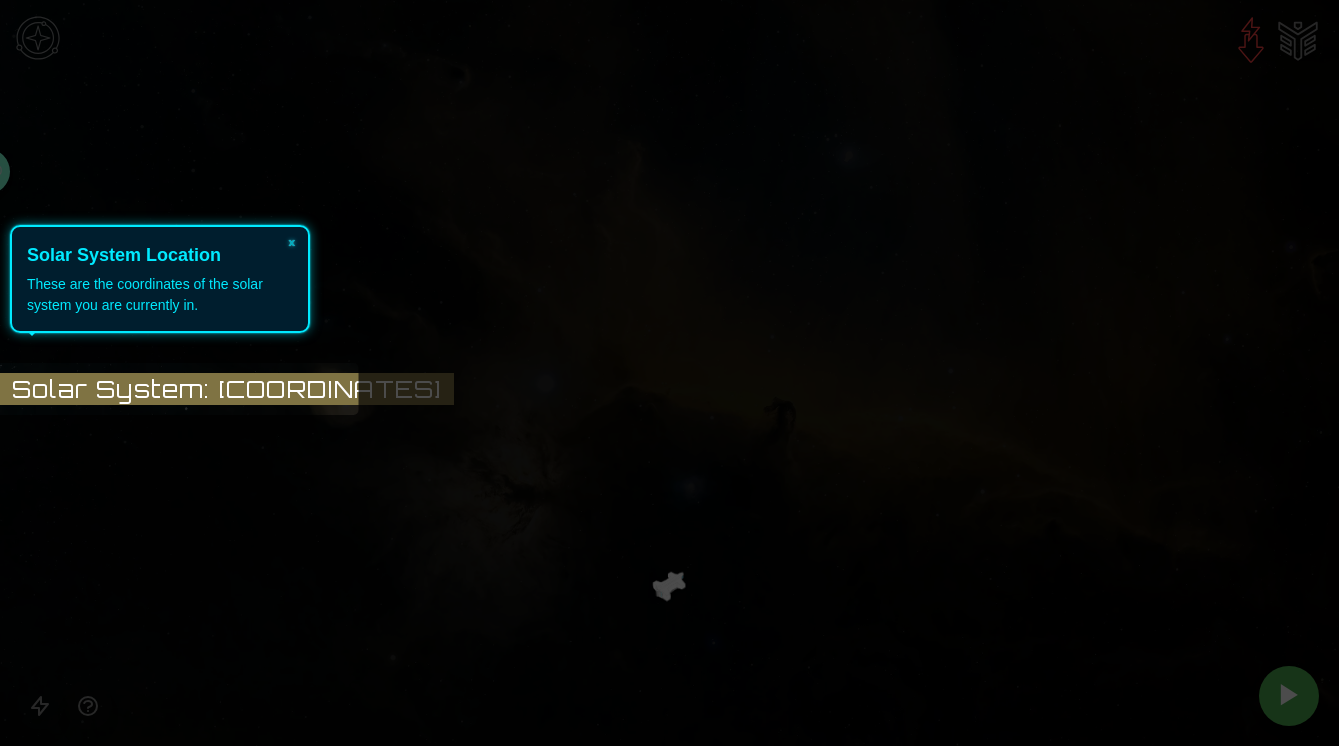 scroll, scrollTop: 0, scrollLeft: 0, axis: both 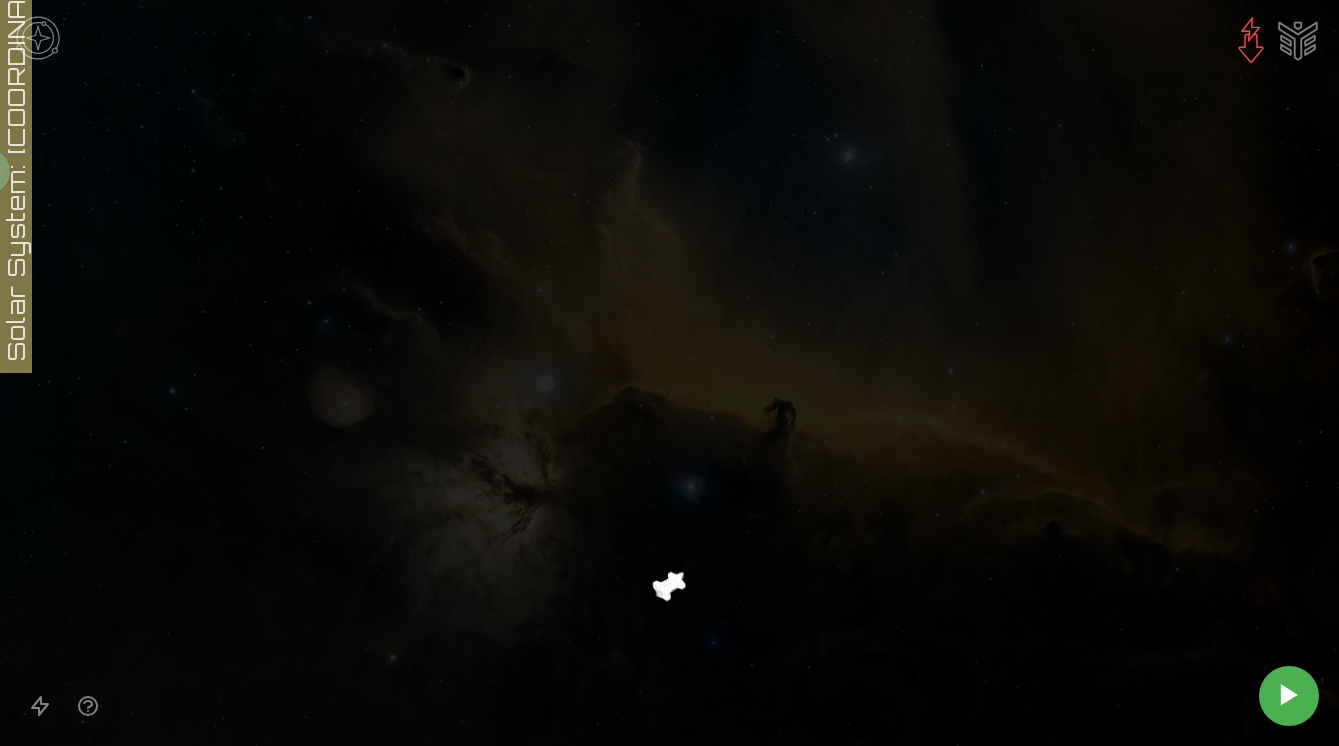 click 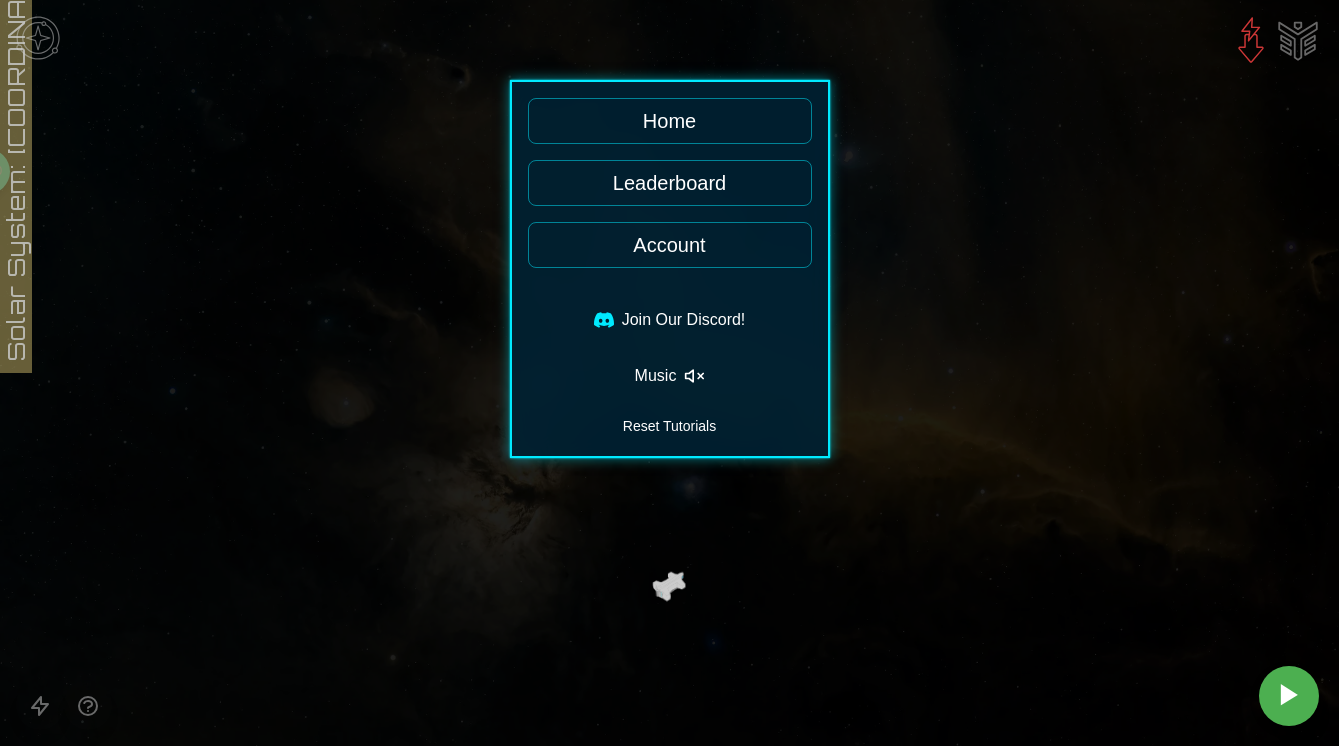 click at bounding box center (669, 373) 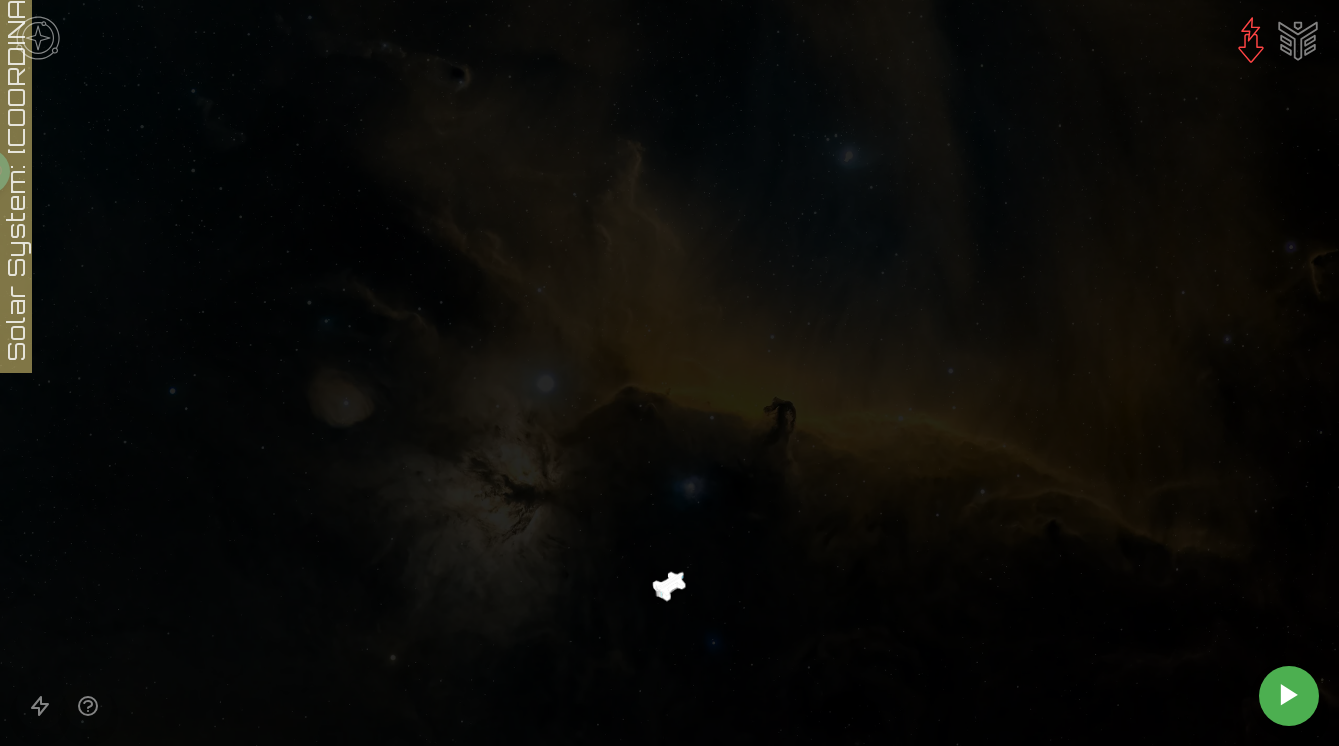 click at bounding box center (40, 706) 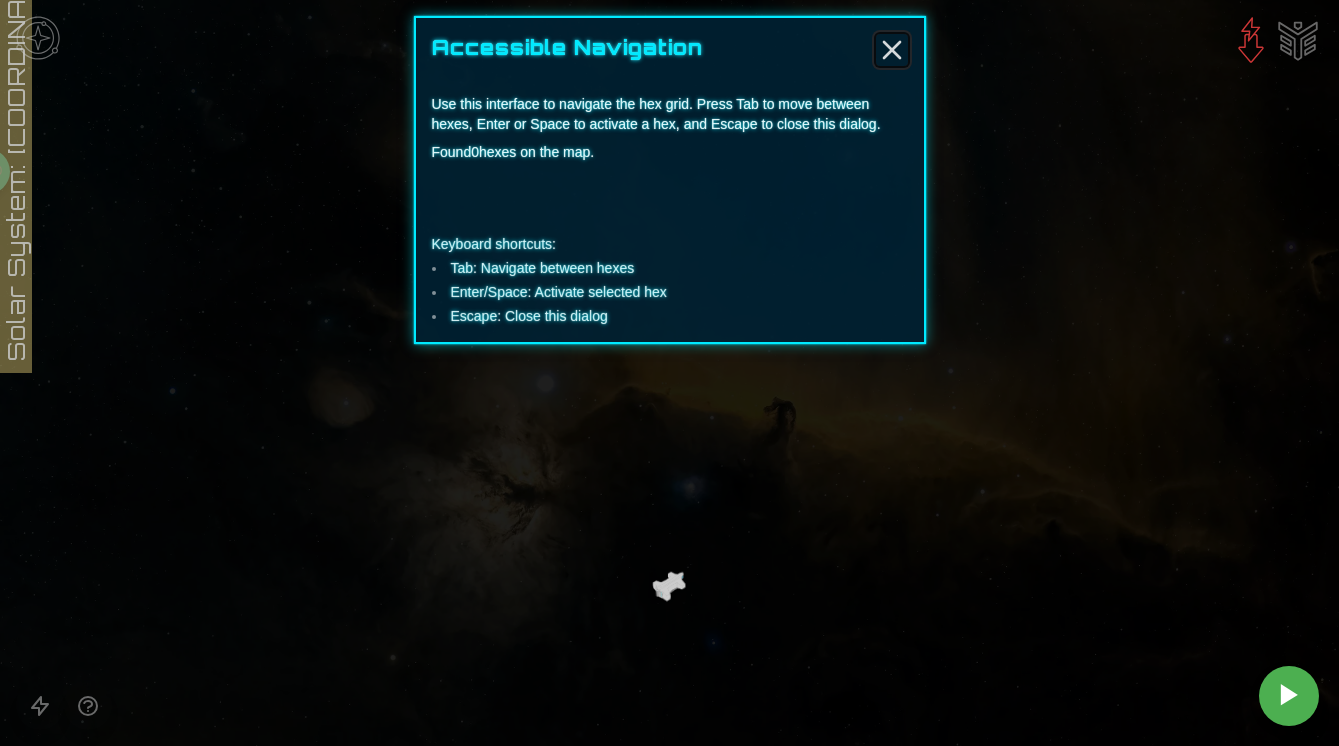 click 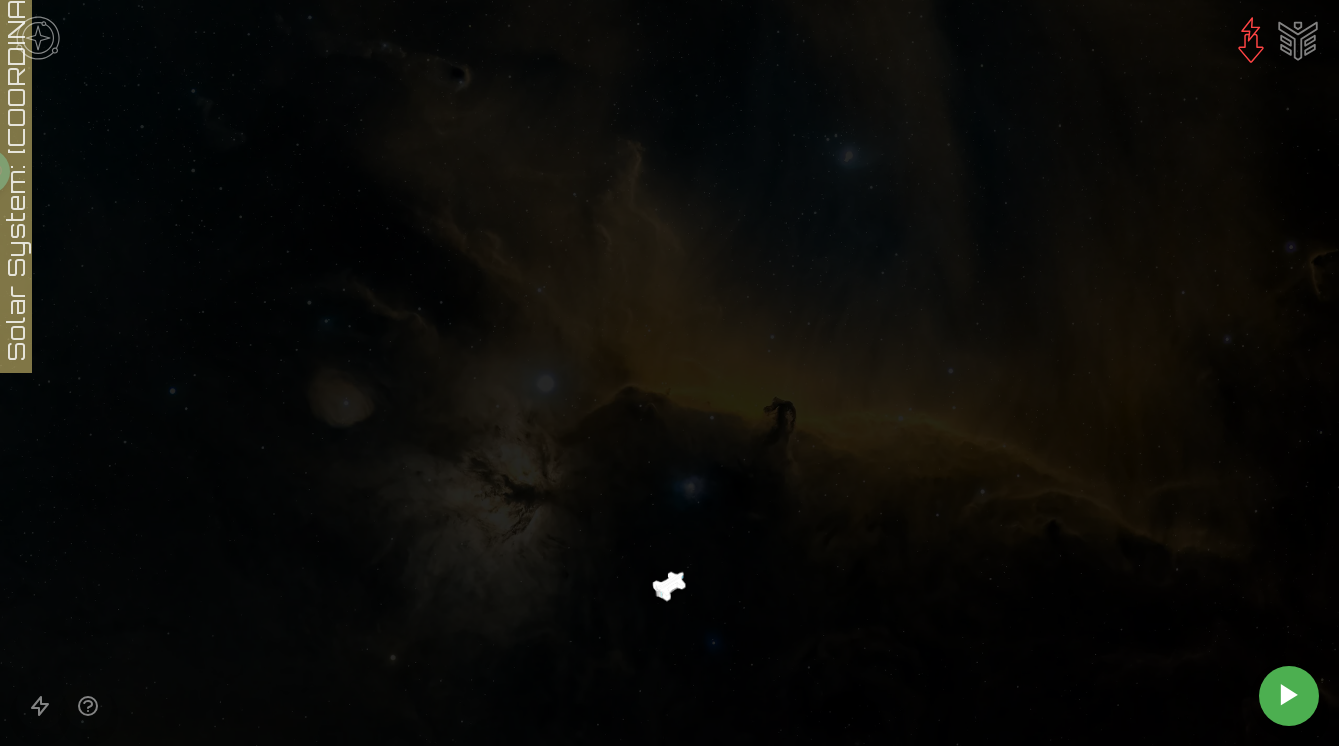drag, startPoint x: 680, startPoint y: 601, endPoint x: 682, endPoint y: 530, distance: 71.02816 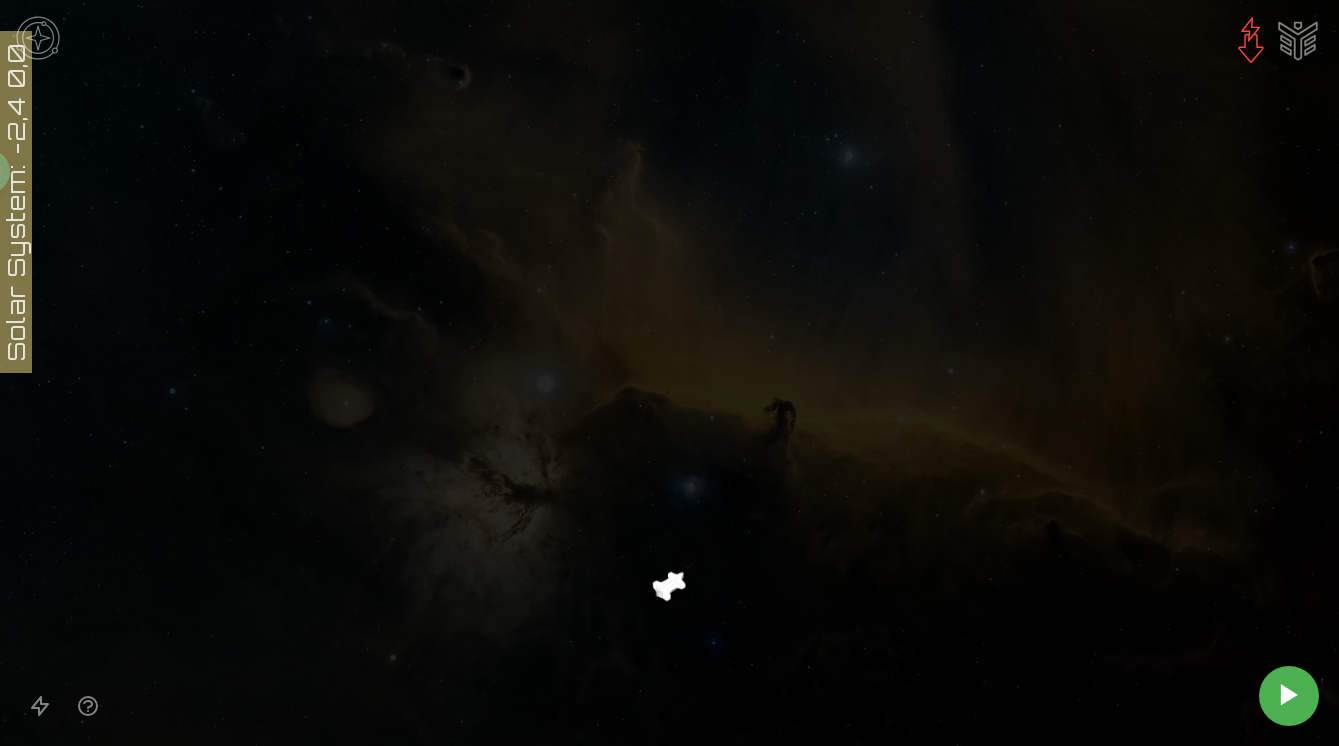 scroll, scrollTop: 0, scrollLeft: 0, axis: both 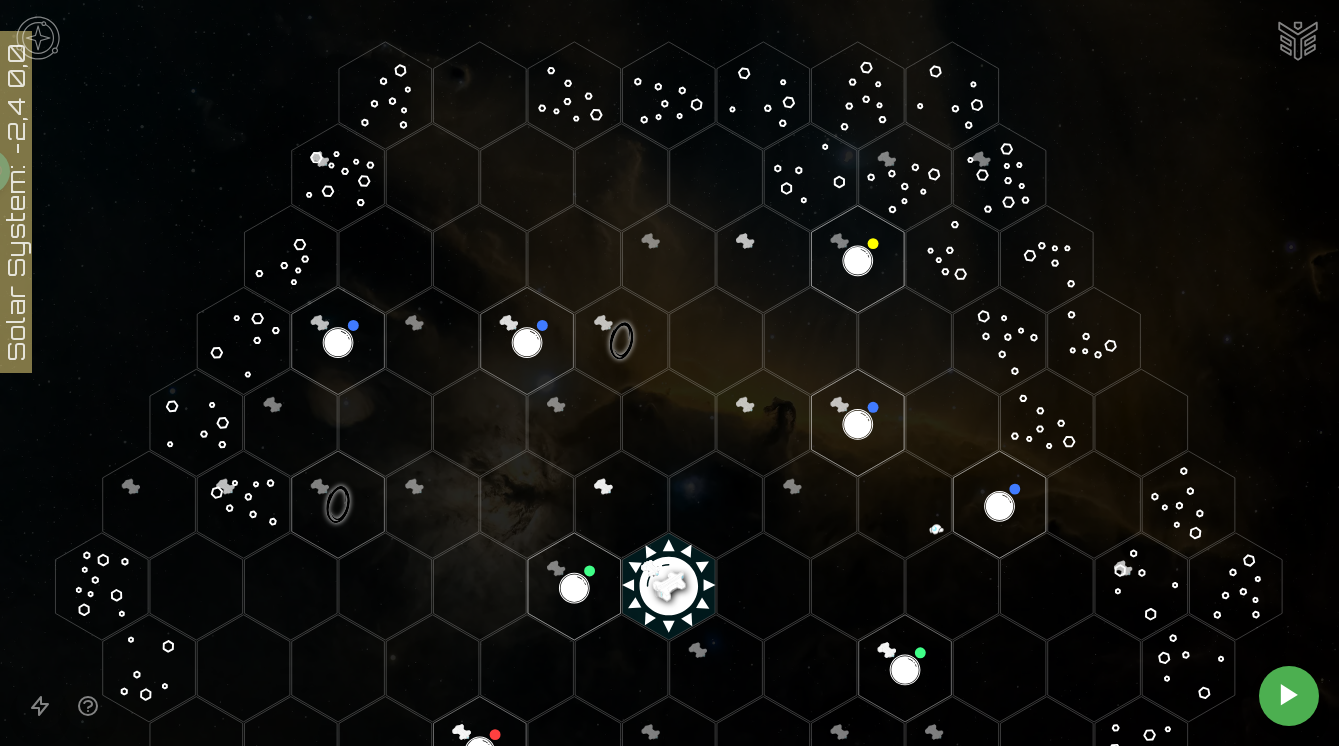 click 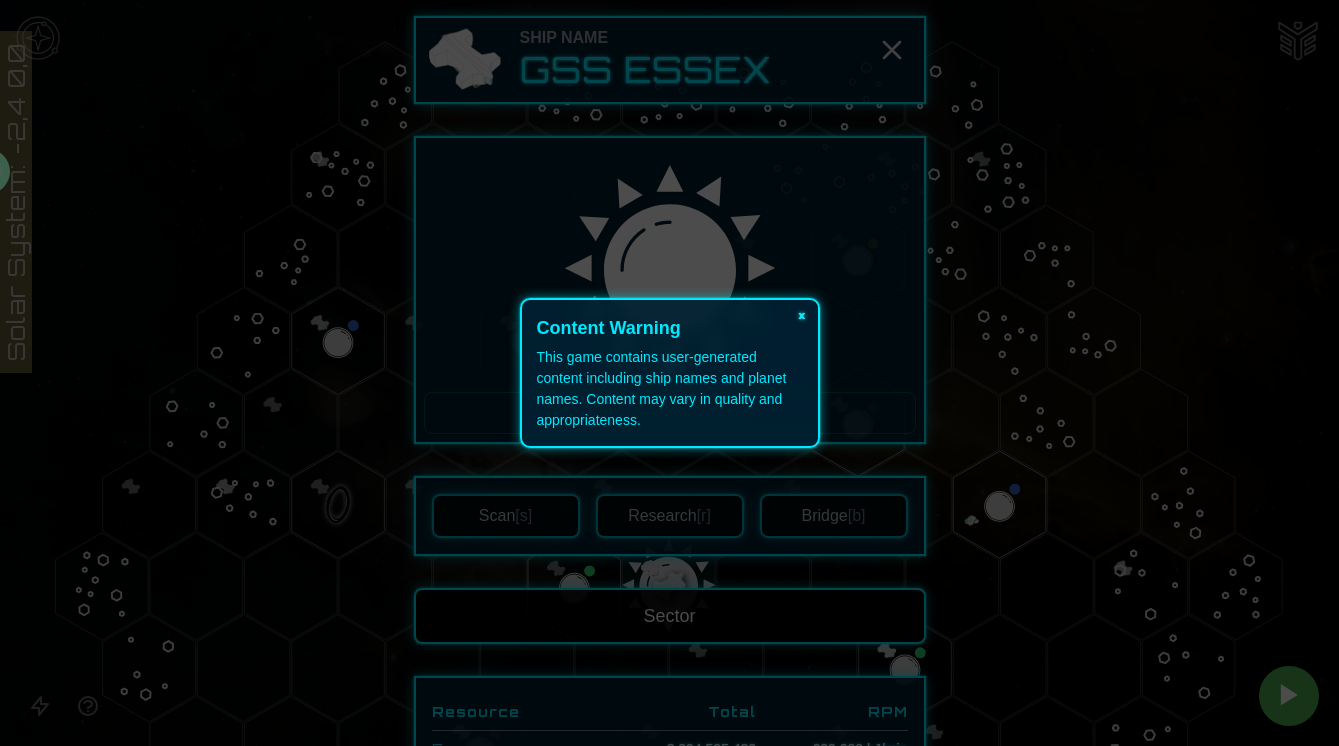 click on "×" at bounding box center (802, 314) 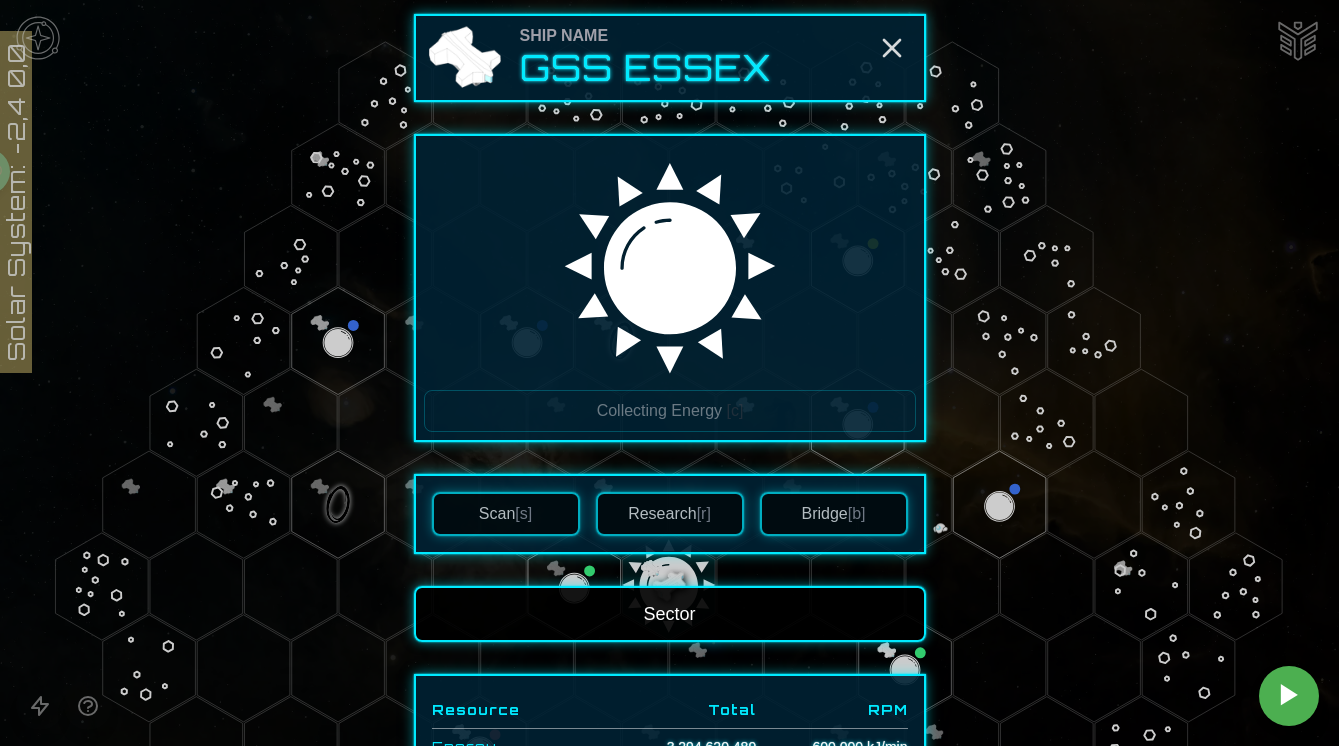 scroll, scrollTop: 0, scrollLeft: 0, axis: both 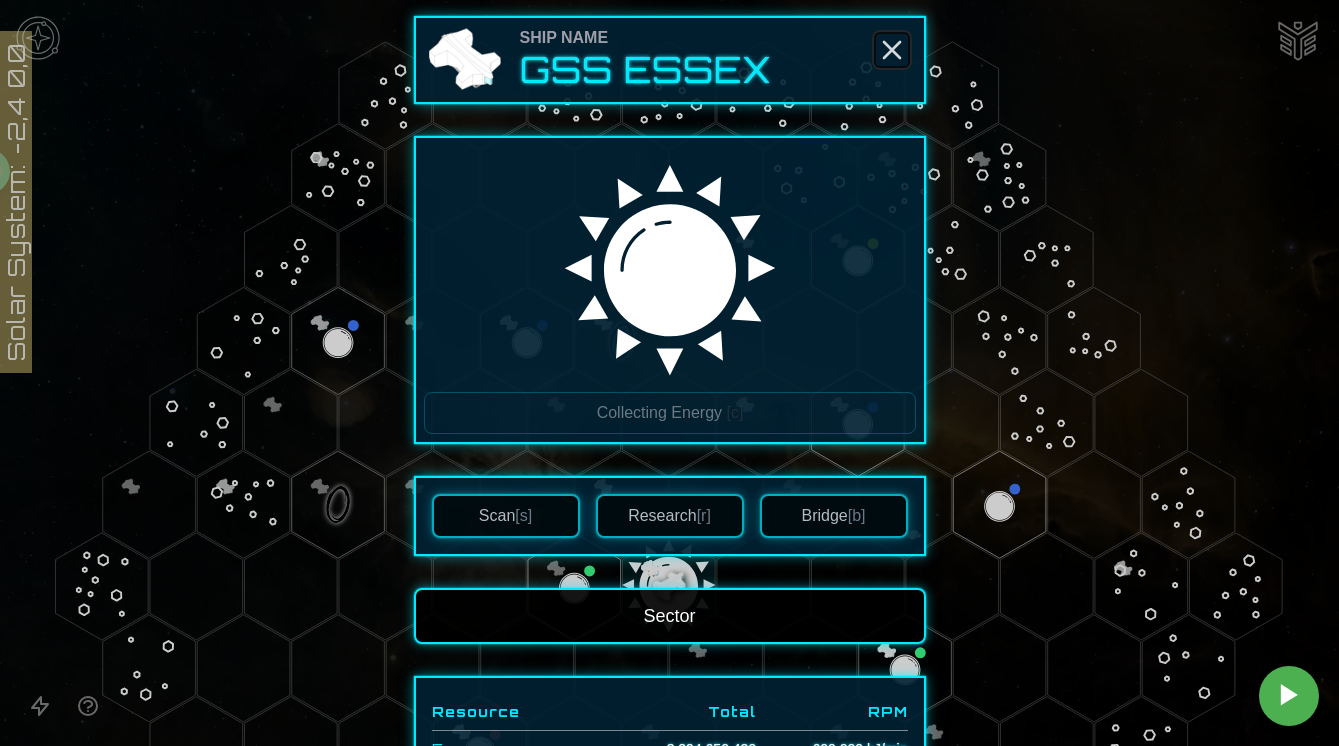click 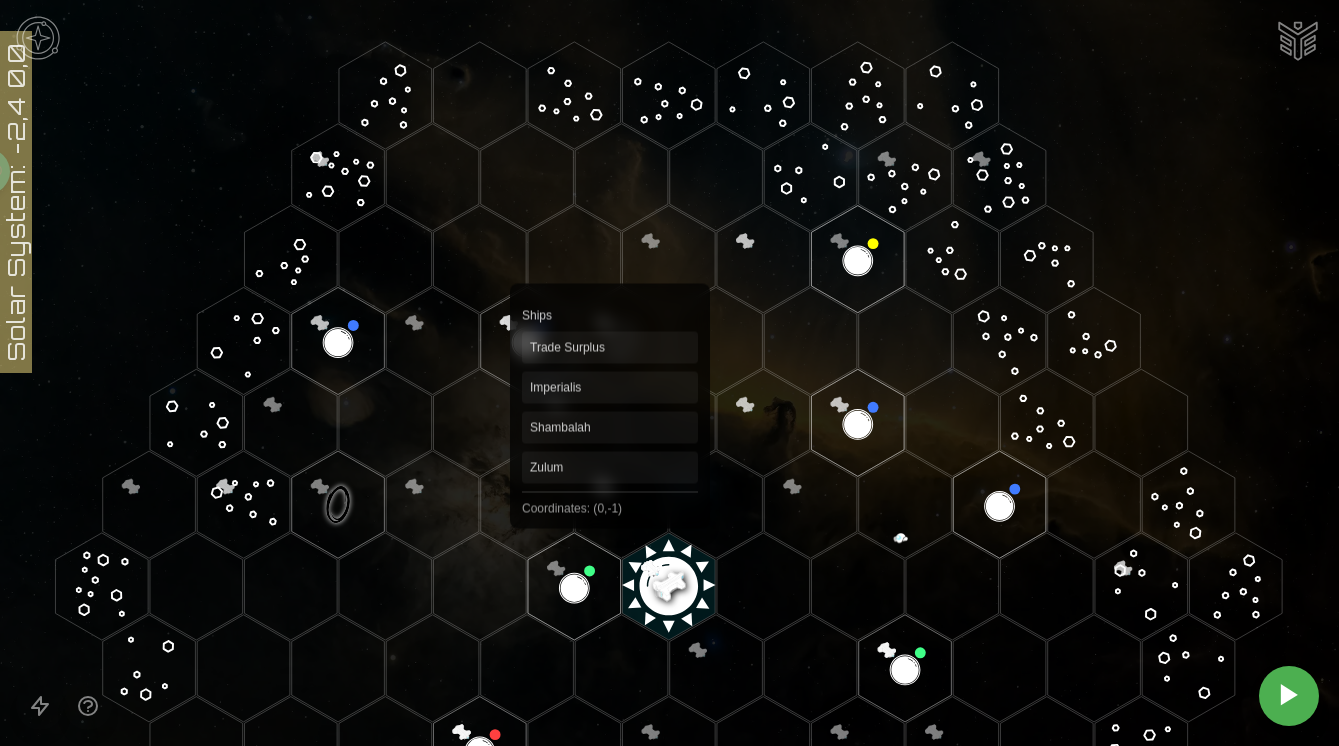 scroll, scrollTop: 100, scrollLeft: 0, axis: vertical 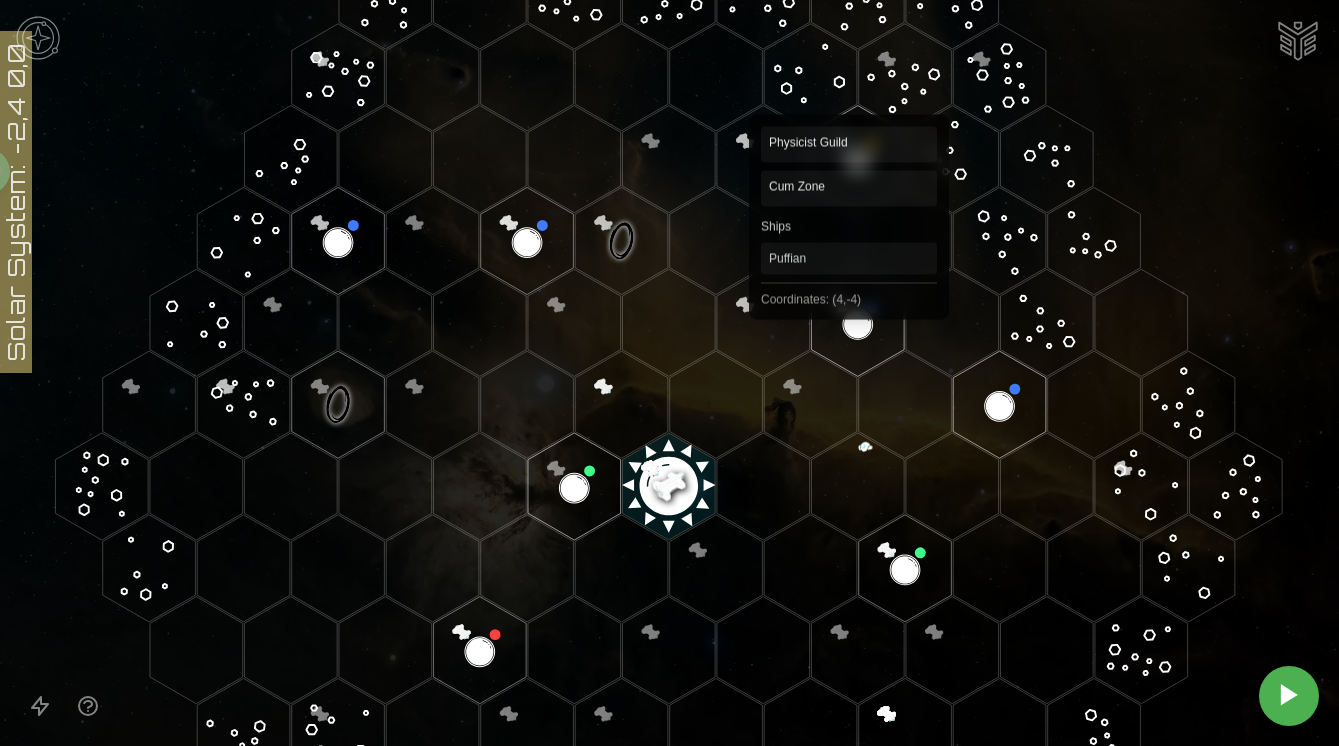 click 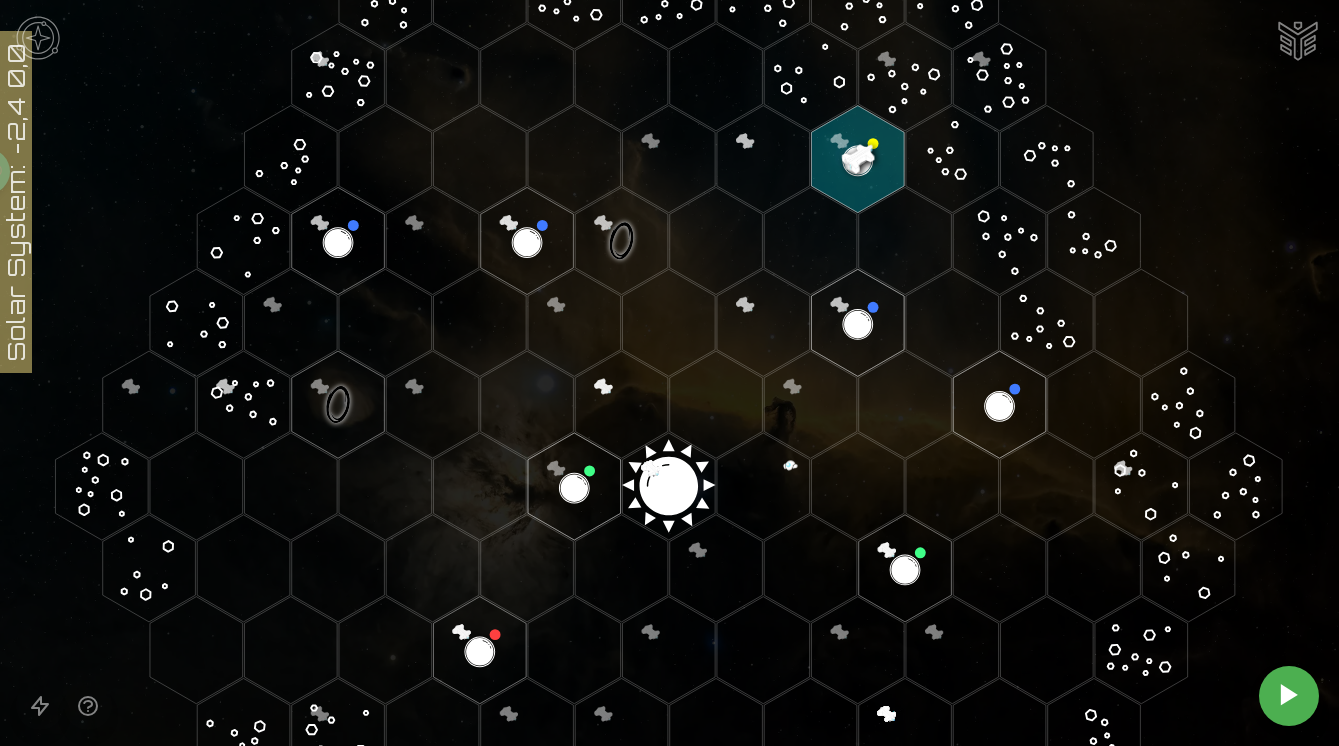 drag, startPoint x: 861, startPoint y: 150, endPoint x: 849, endPoint y: 159, distance: 15 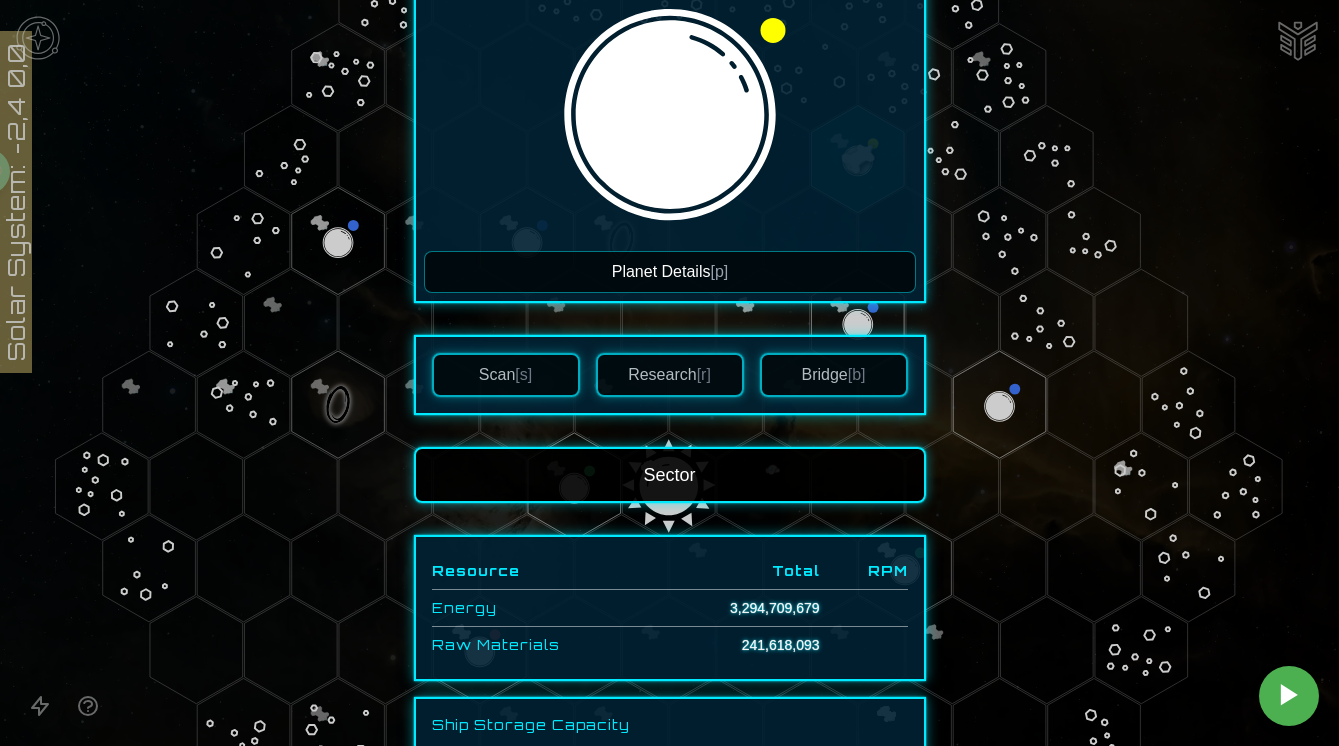 scroll, scrollTop: 200, scrollLeft: 0, axis: vertical 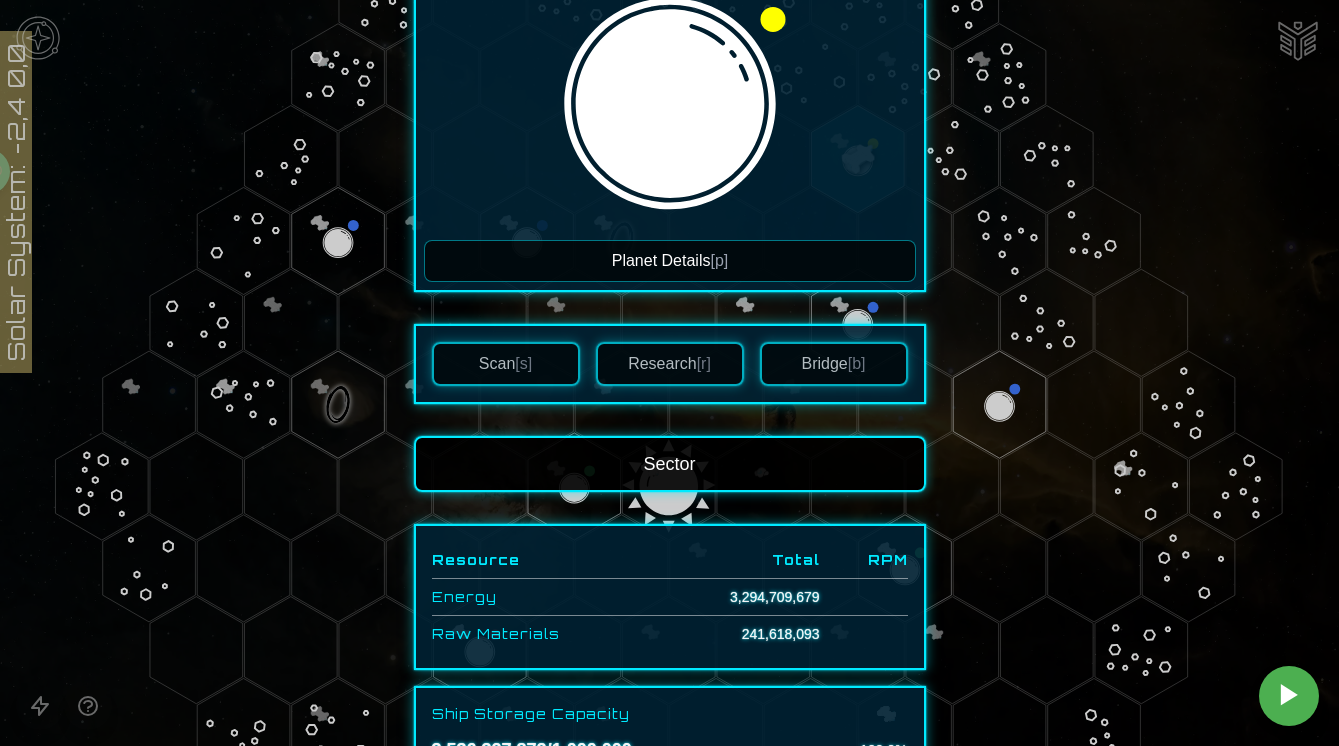 click on "Research  [r]" at bounding box center [670, 364] 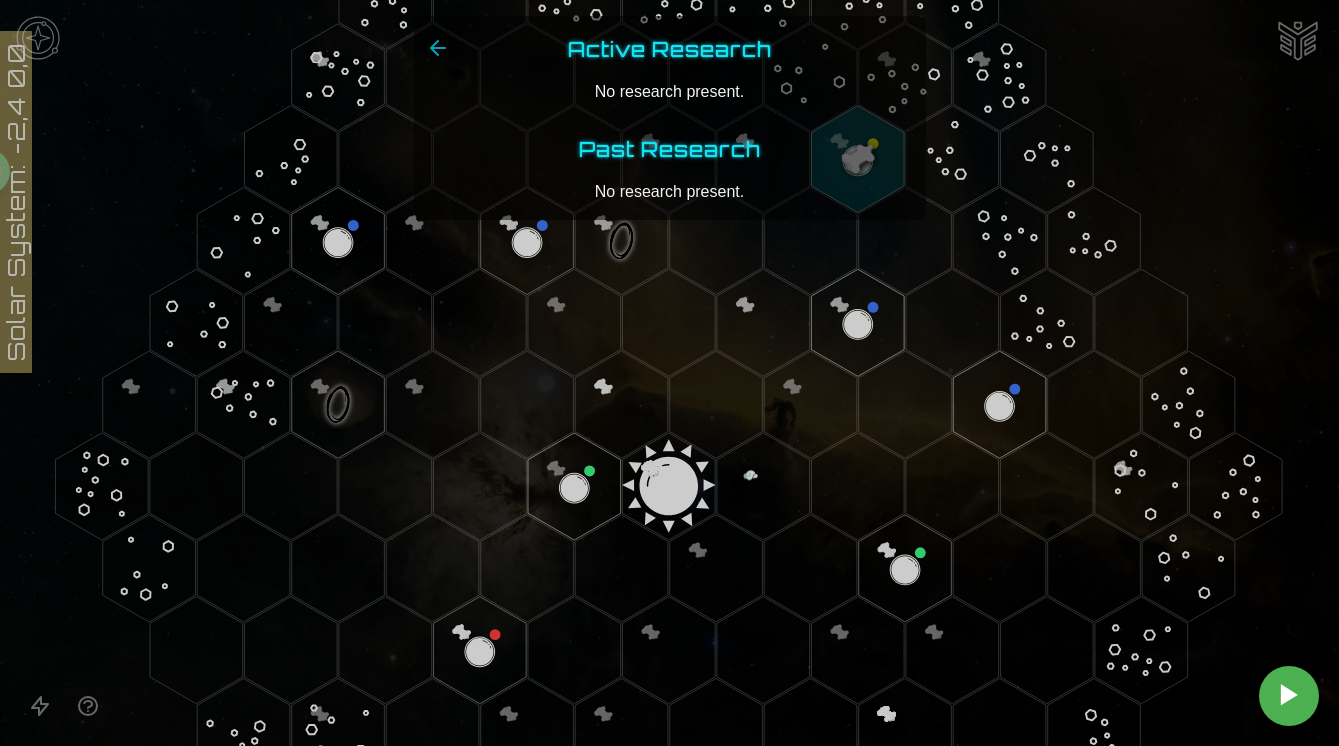 click on "Past Research" at bounding box center [670, 150] 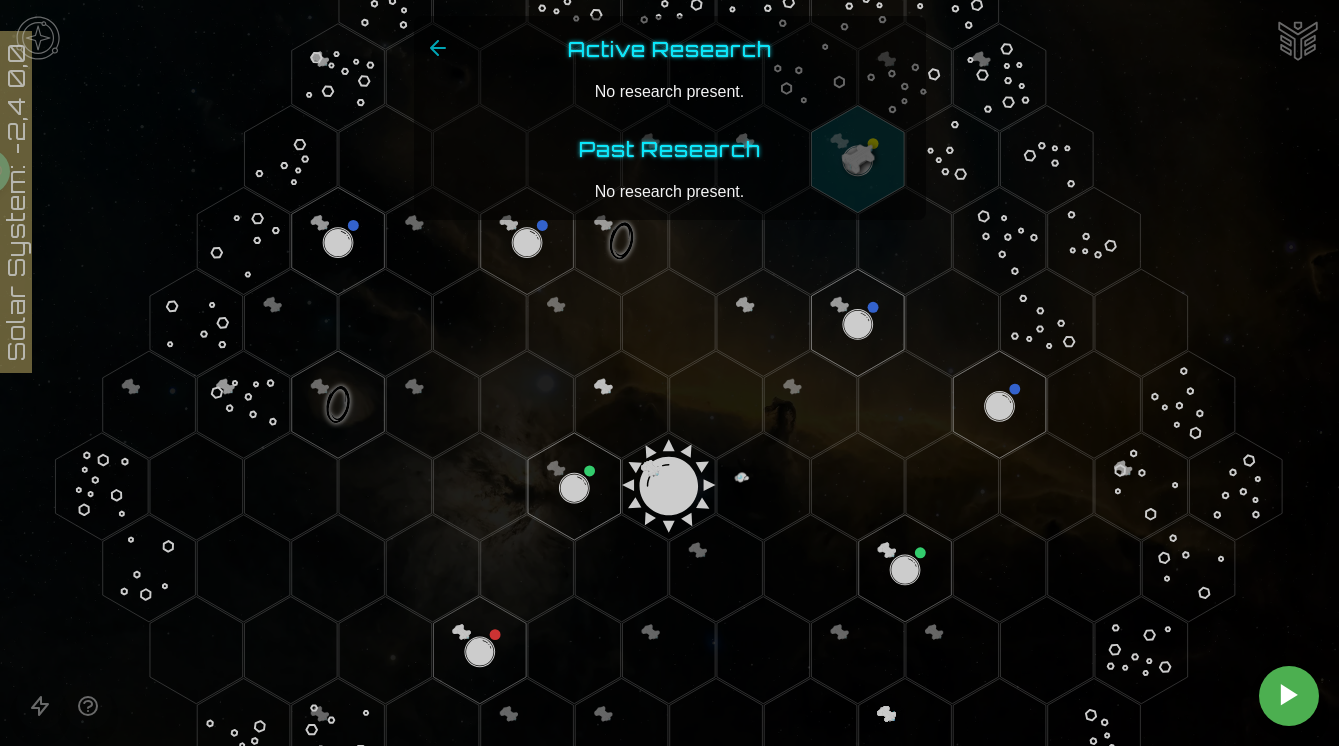 click on "Past Research" at bounding box center (670, 150) 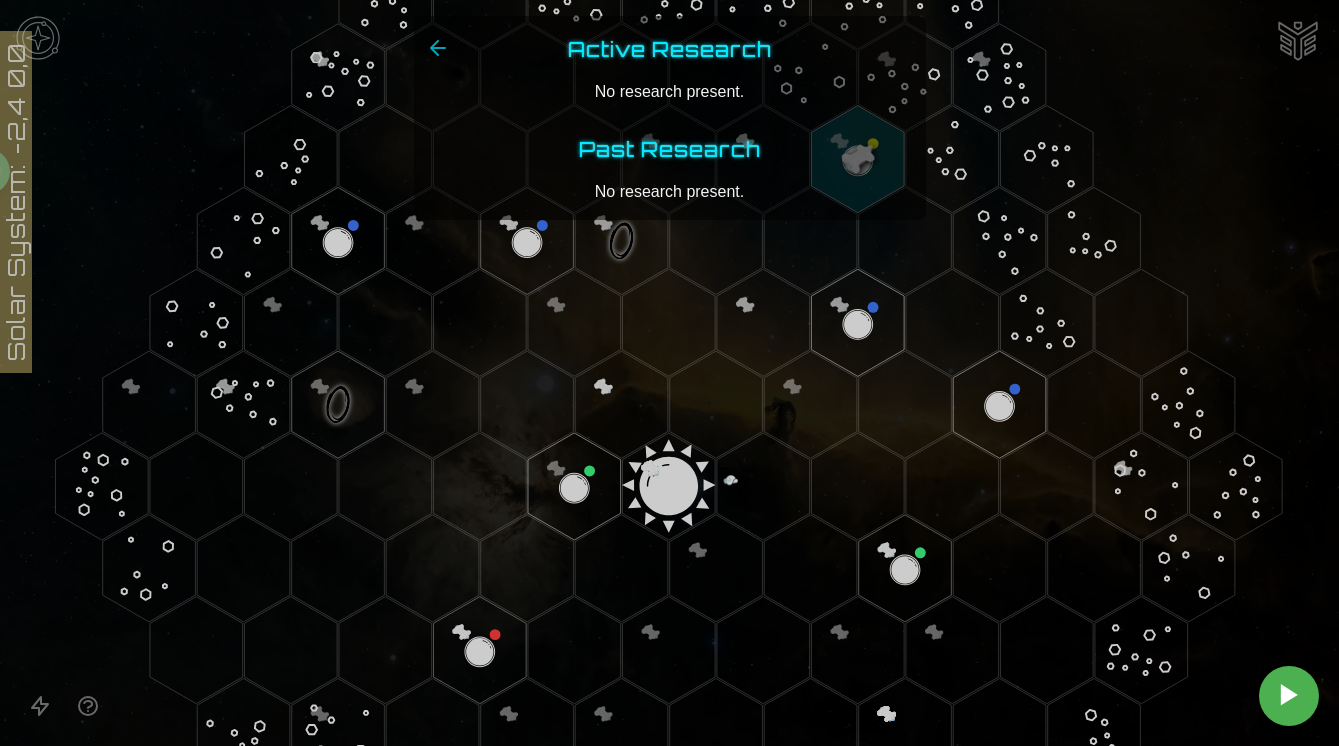 click at bounding box center [669, 373] 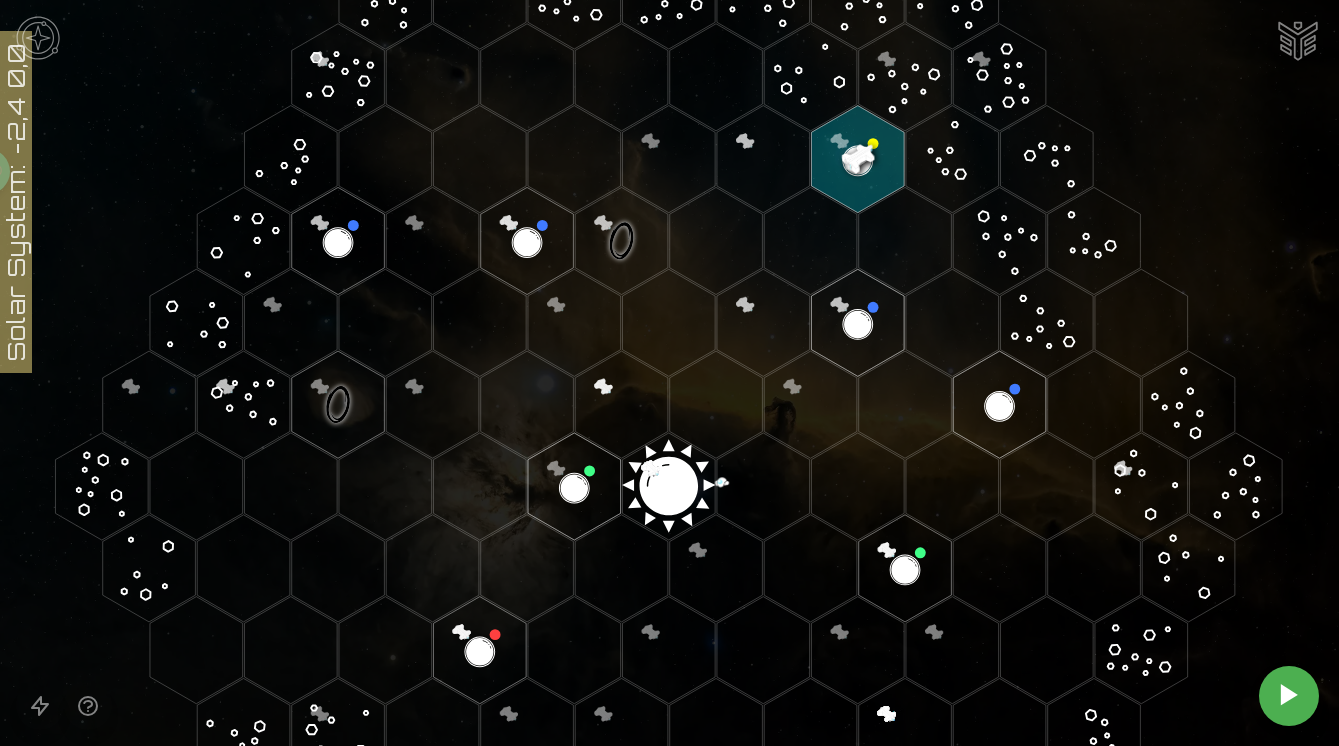 click 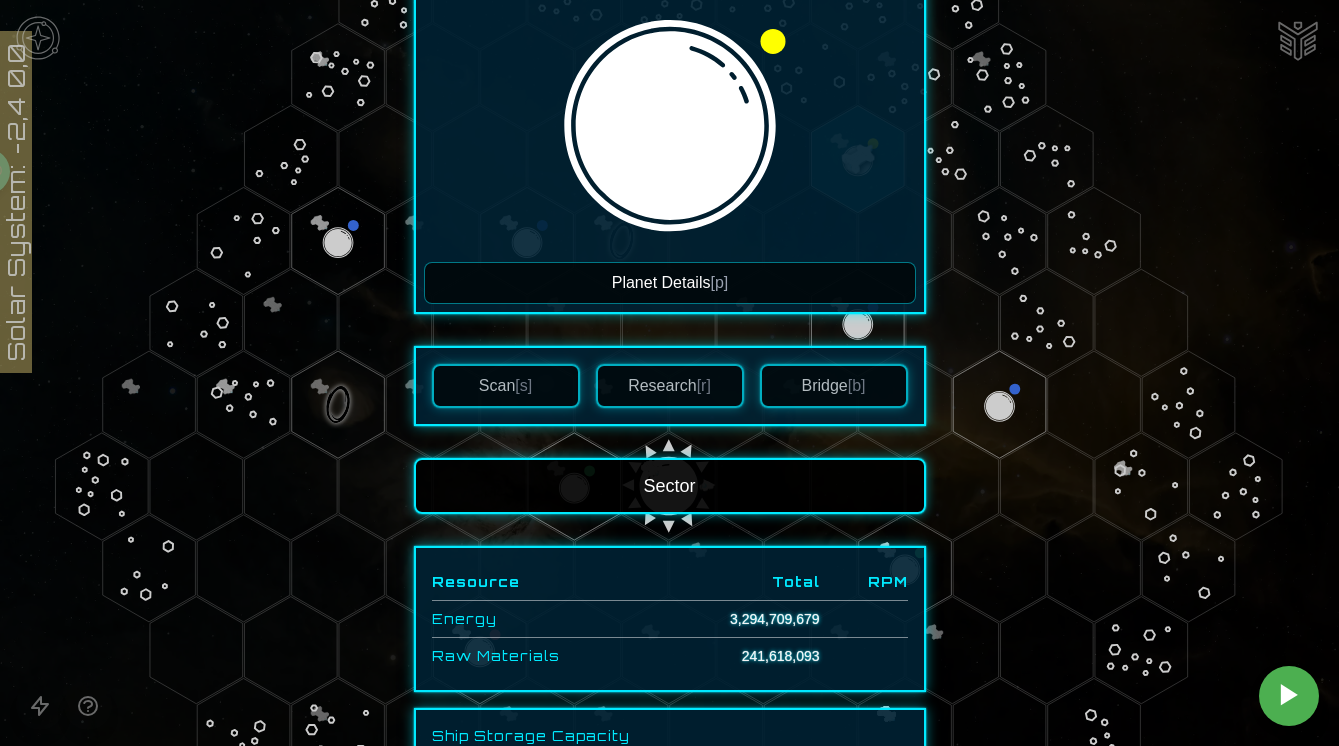 scroll, scrollTop: 200, scrollLeft: 0, axis: vertical 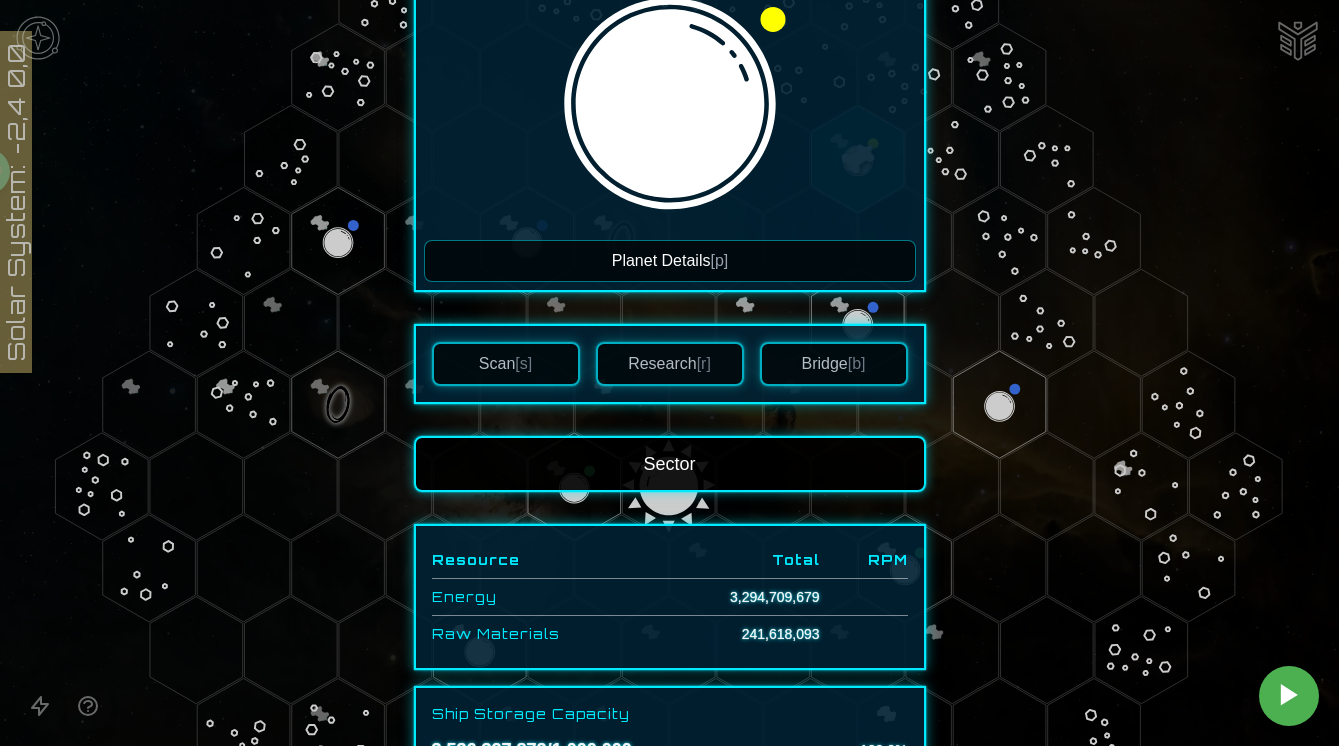 click on "Planet Details  [p]" at bounding box center (670, 261) 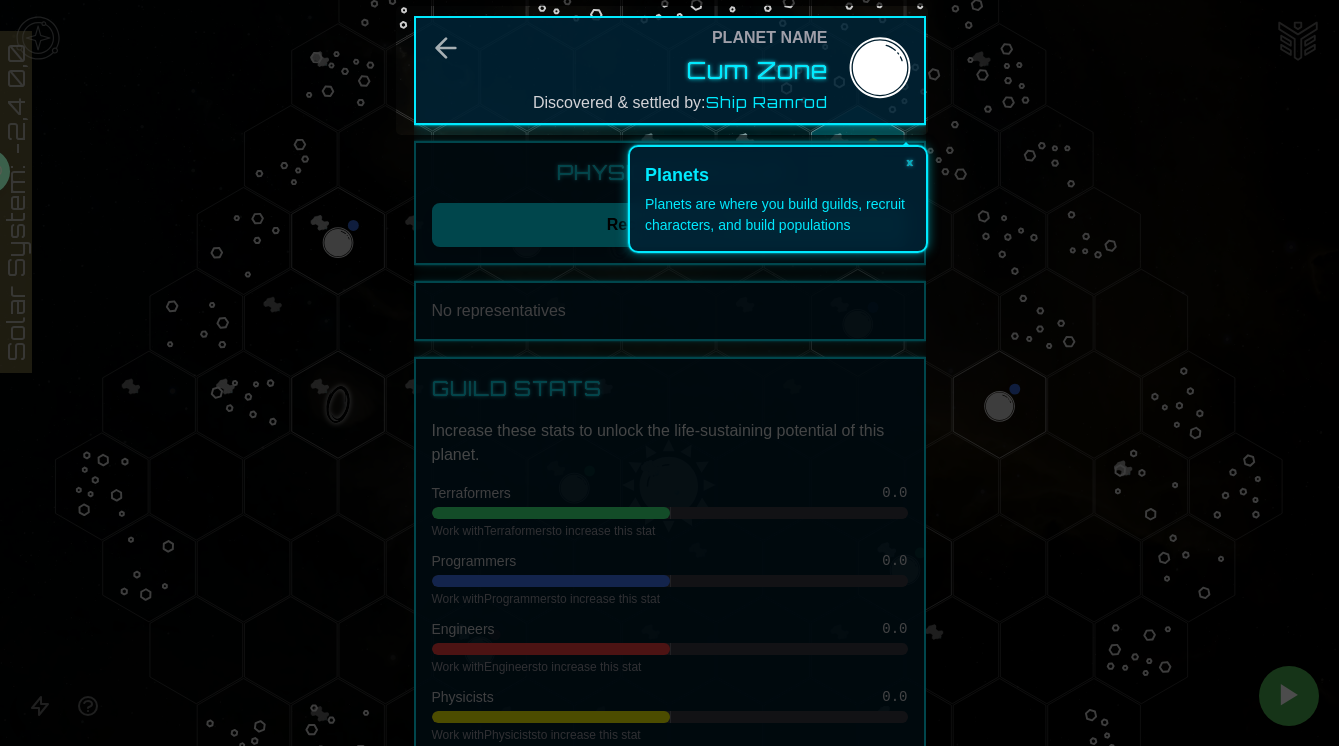 click on "Planets are where you build guilds, recruit characters, and build populations" at bounding box center [778, 215] 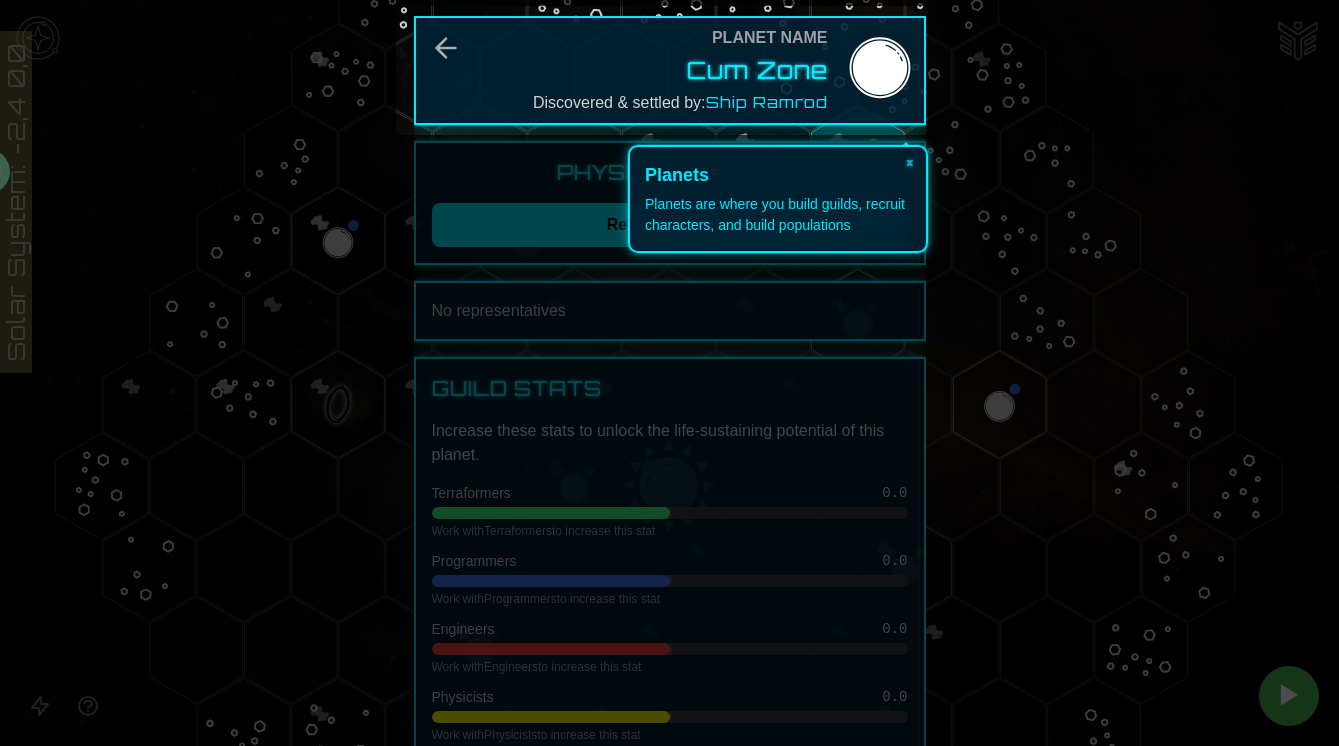 click 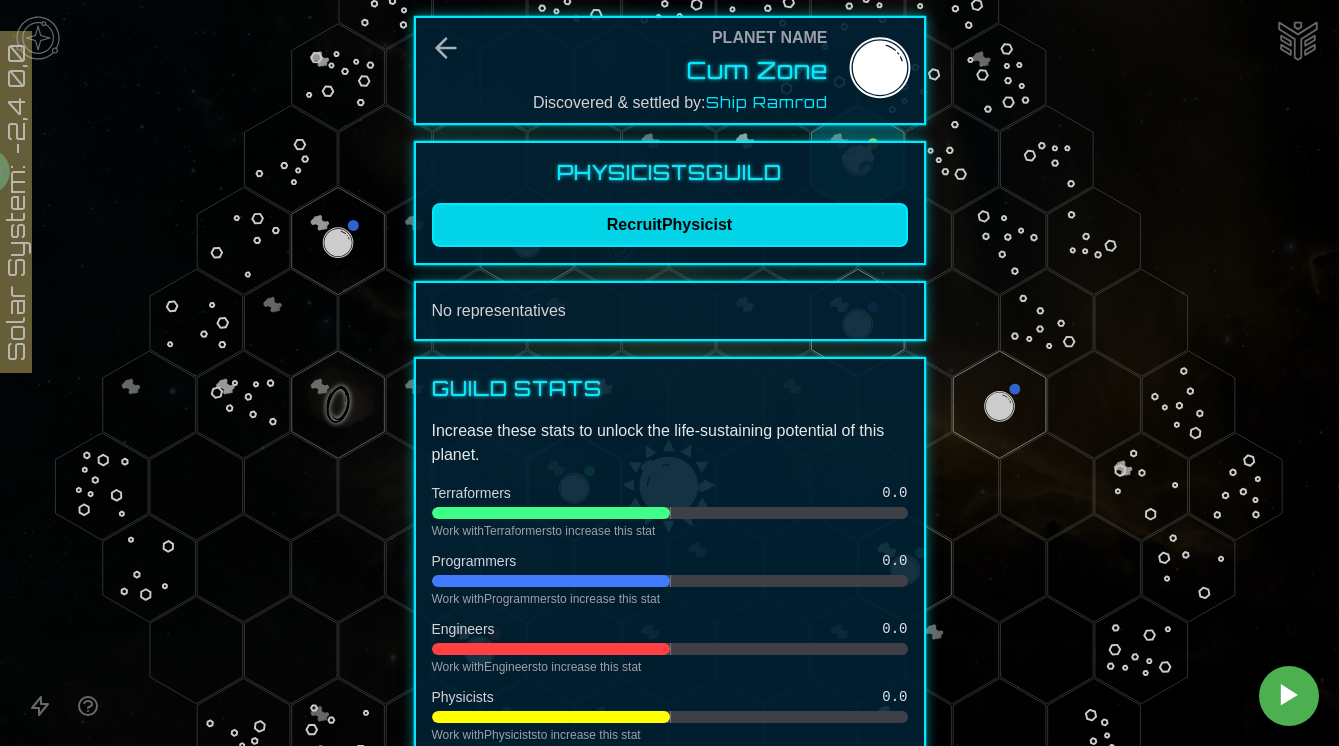 click on "Recruit  Physicist" at bounding box center (670, 225) 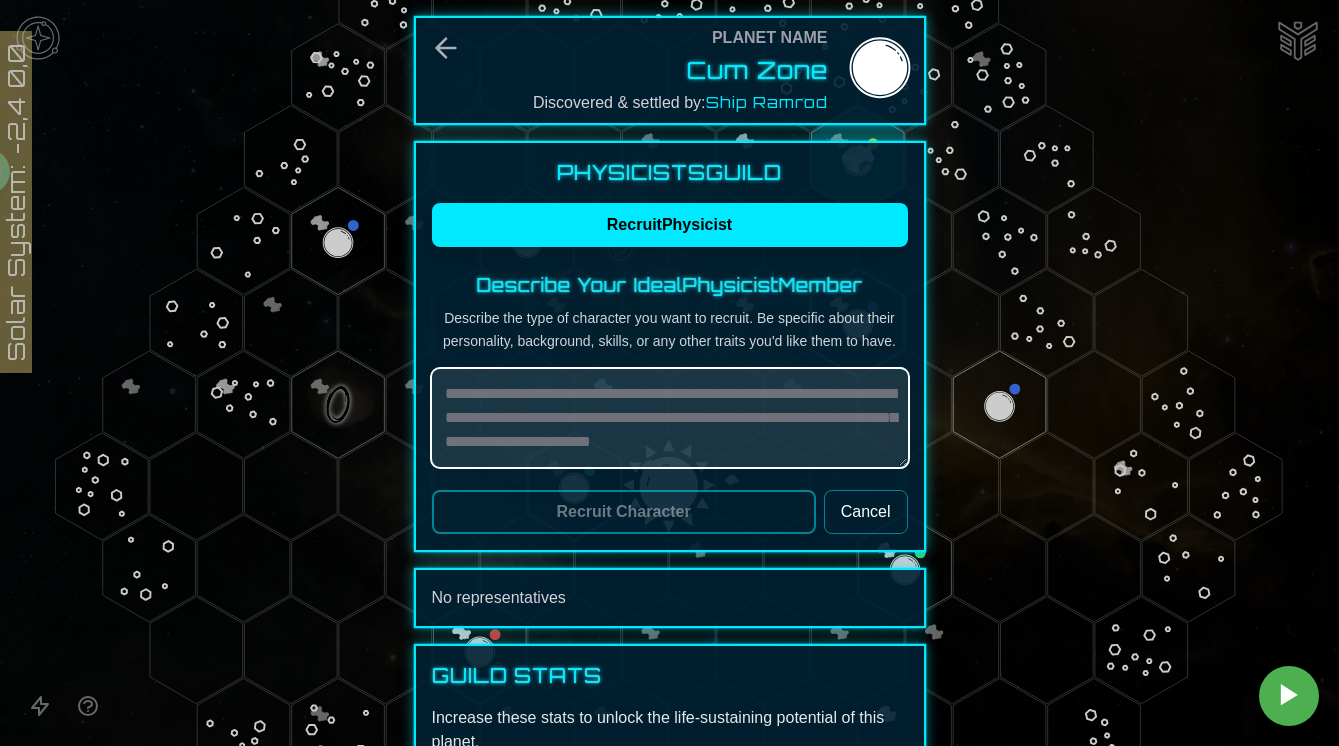 click at bounding box center [670, 418] 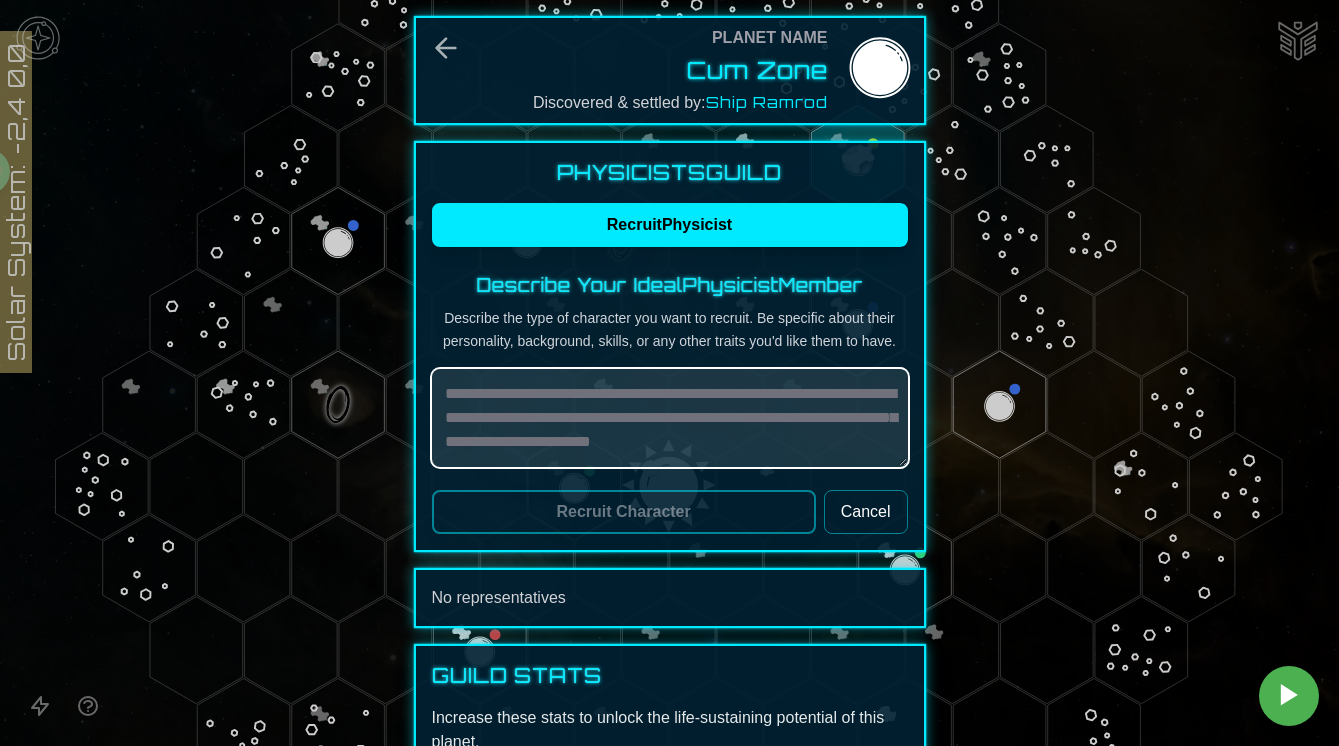 type on "*" 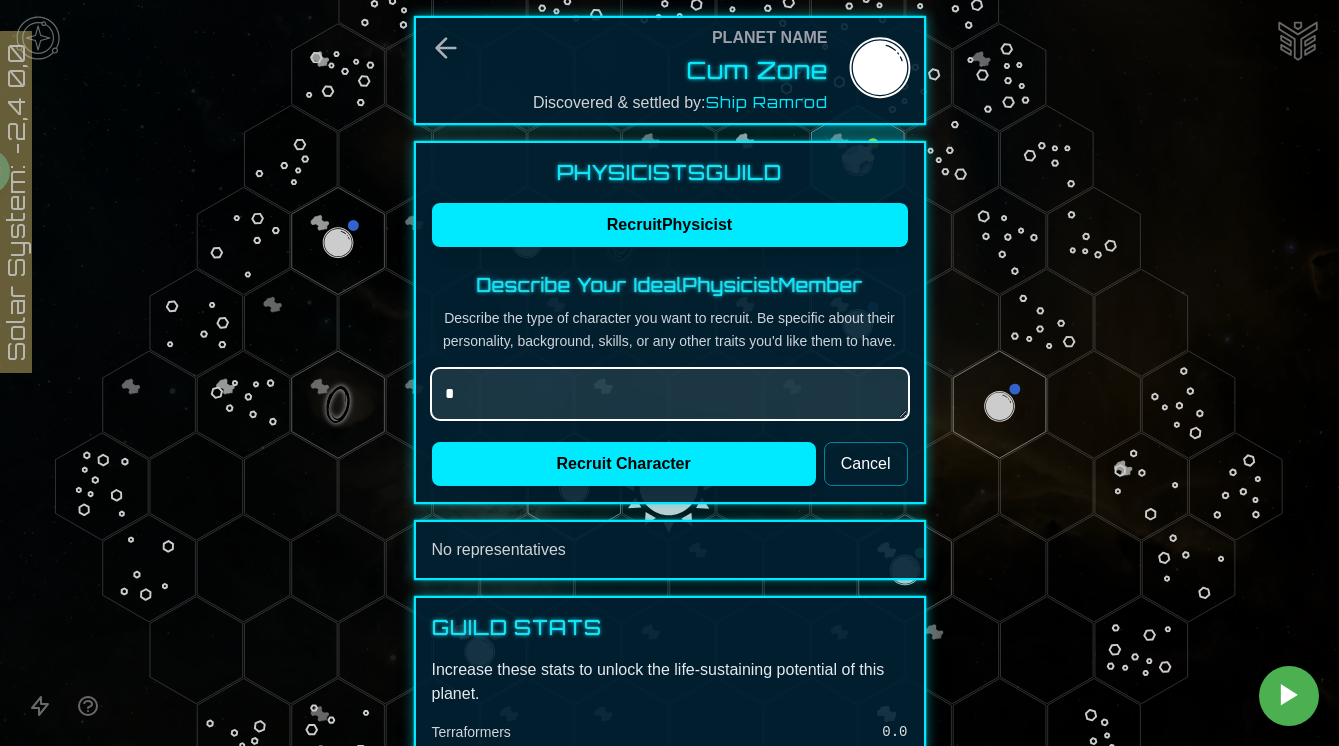 type on "*" 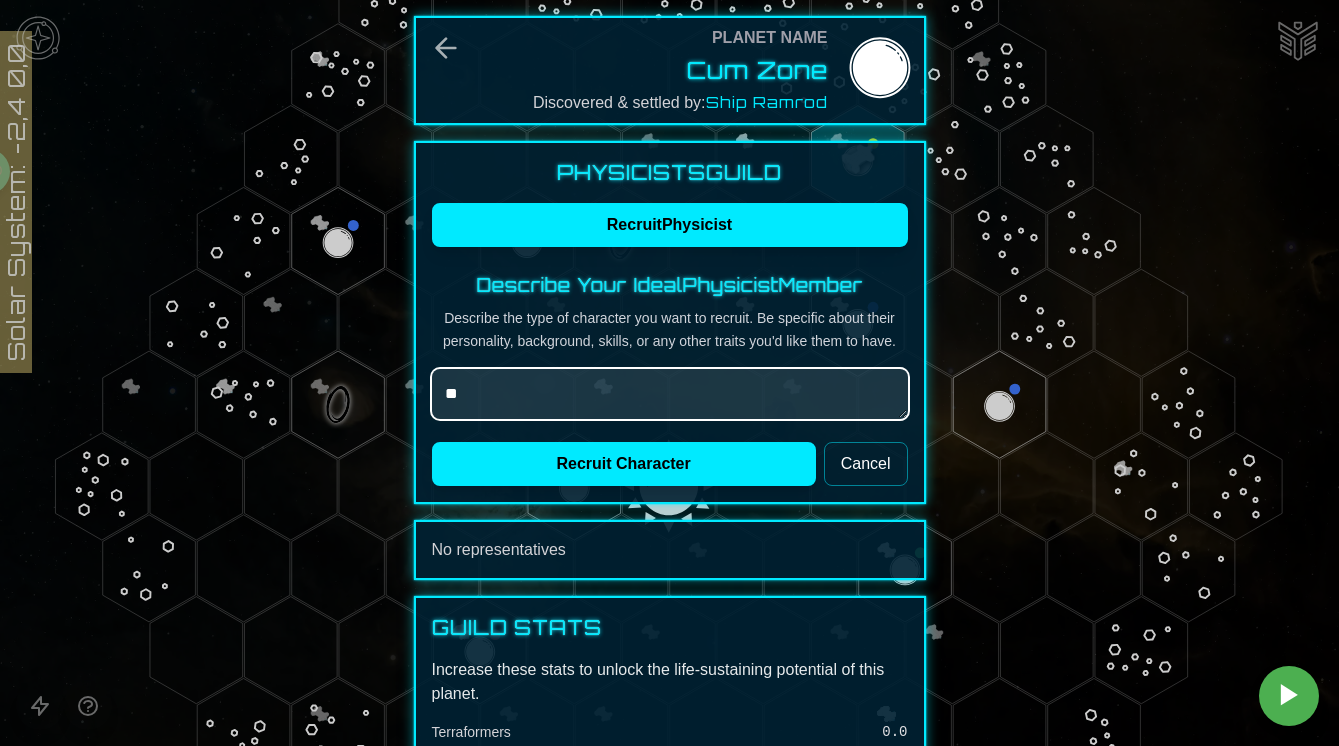 type on "*" 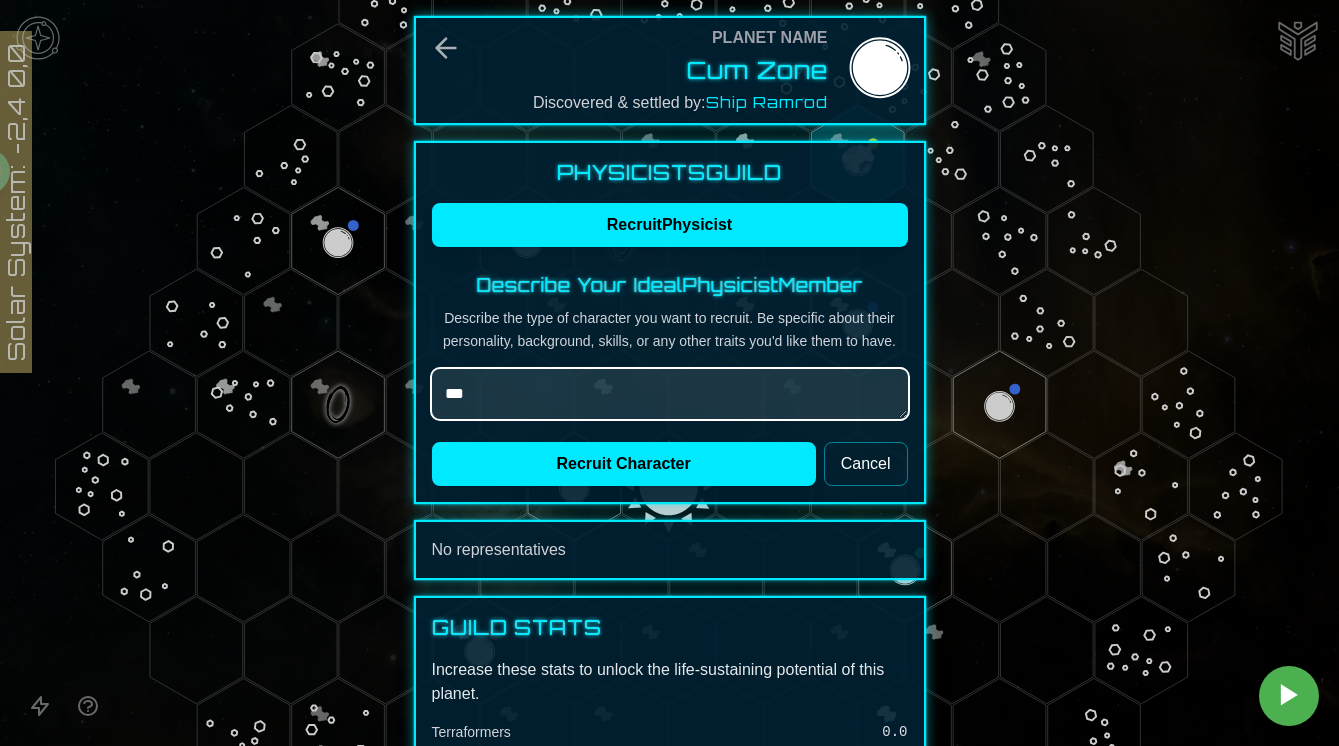 type on "*" 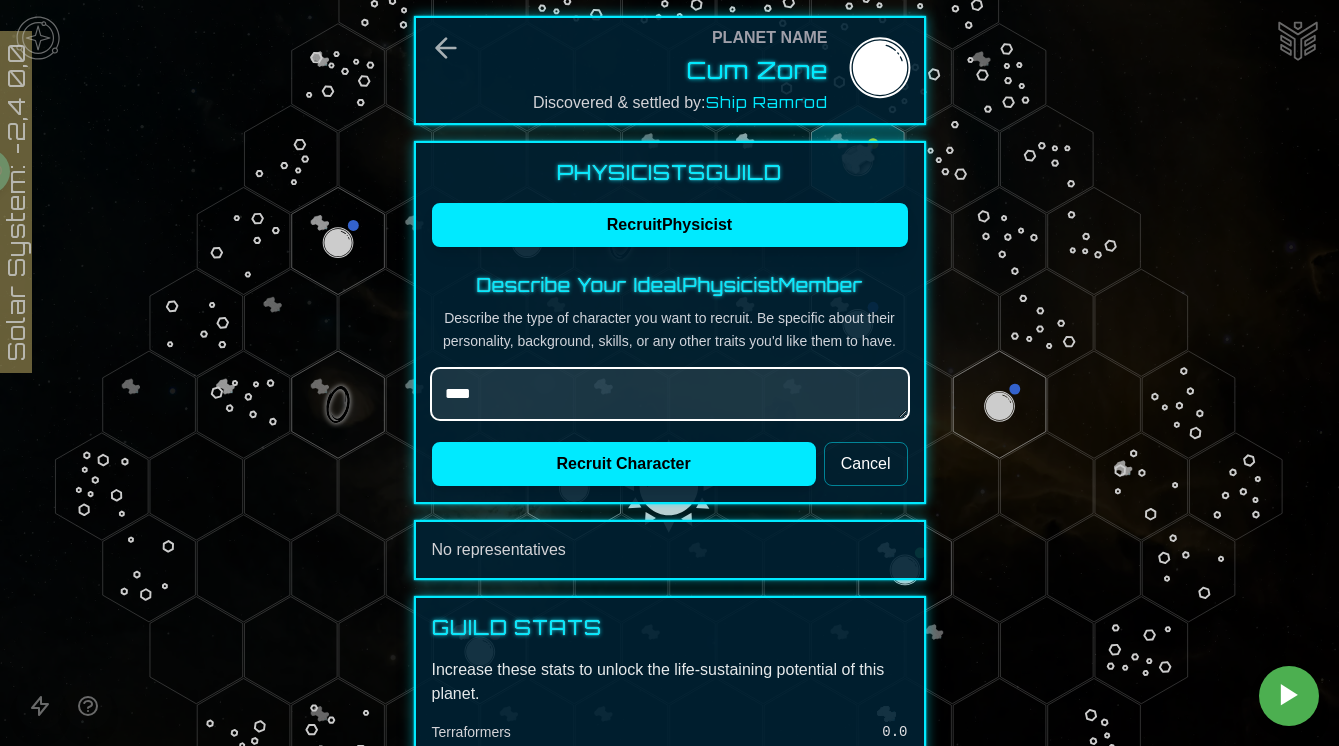 type on "*" 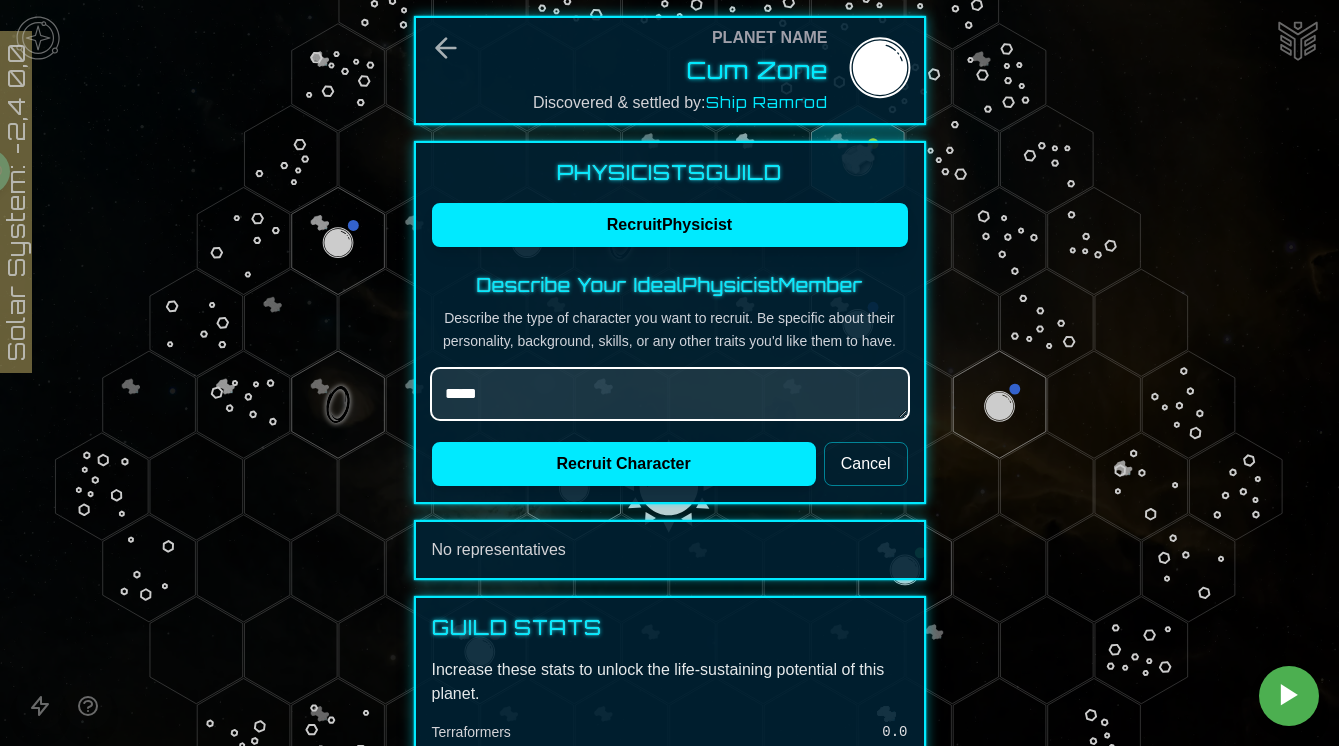type on "*" 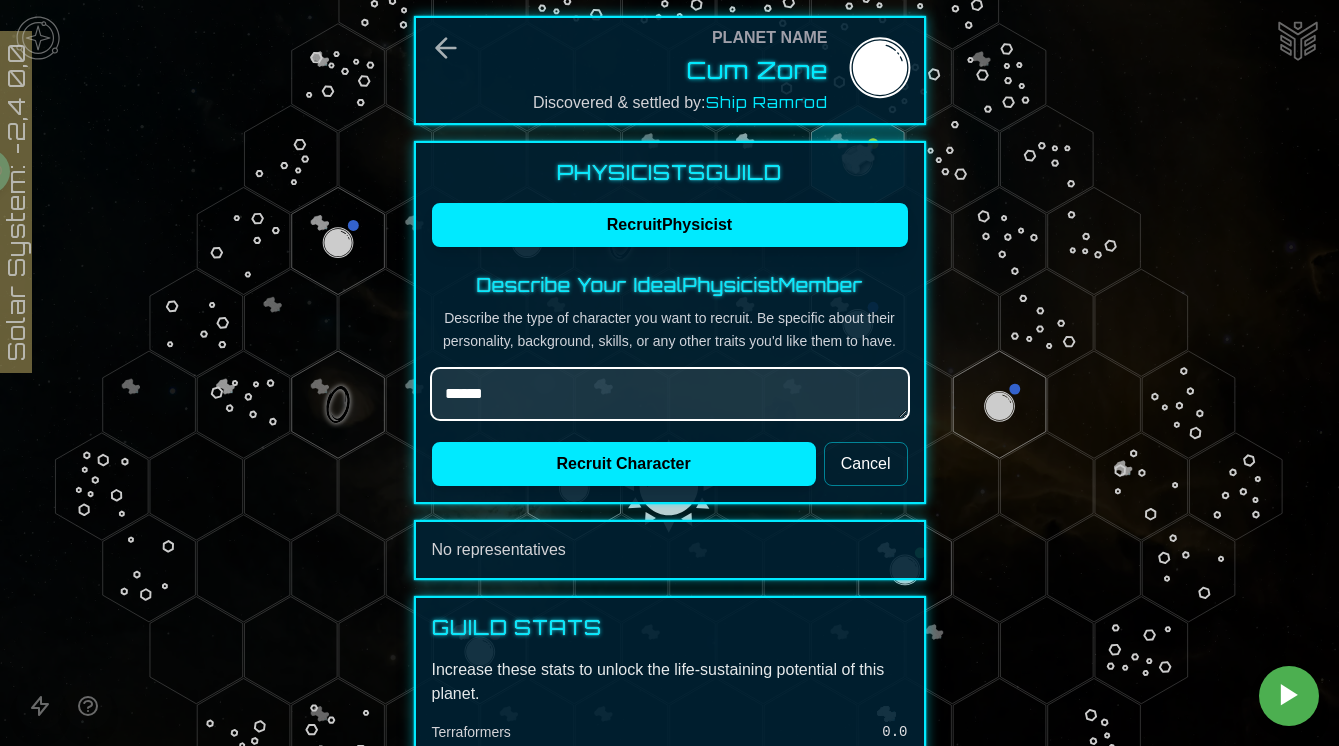 type on "*" 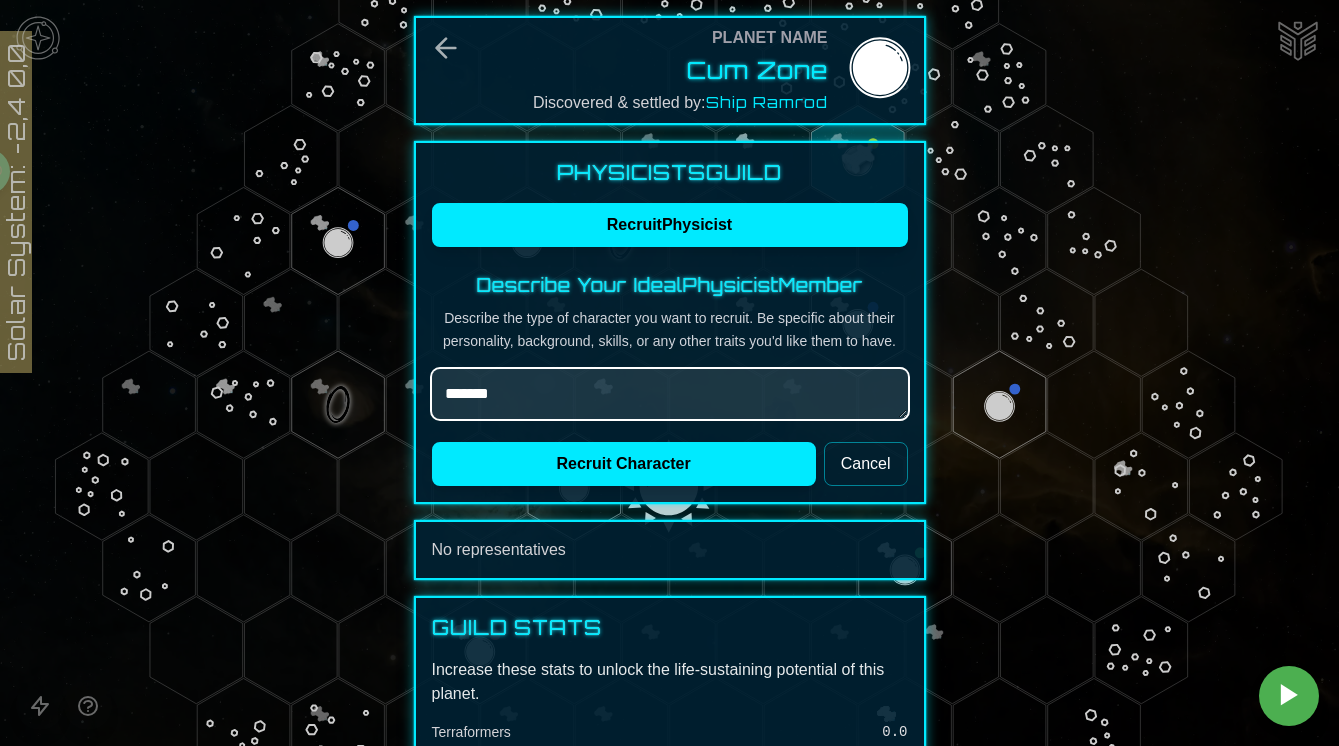 type on "*" 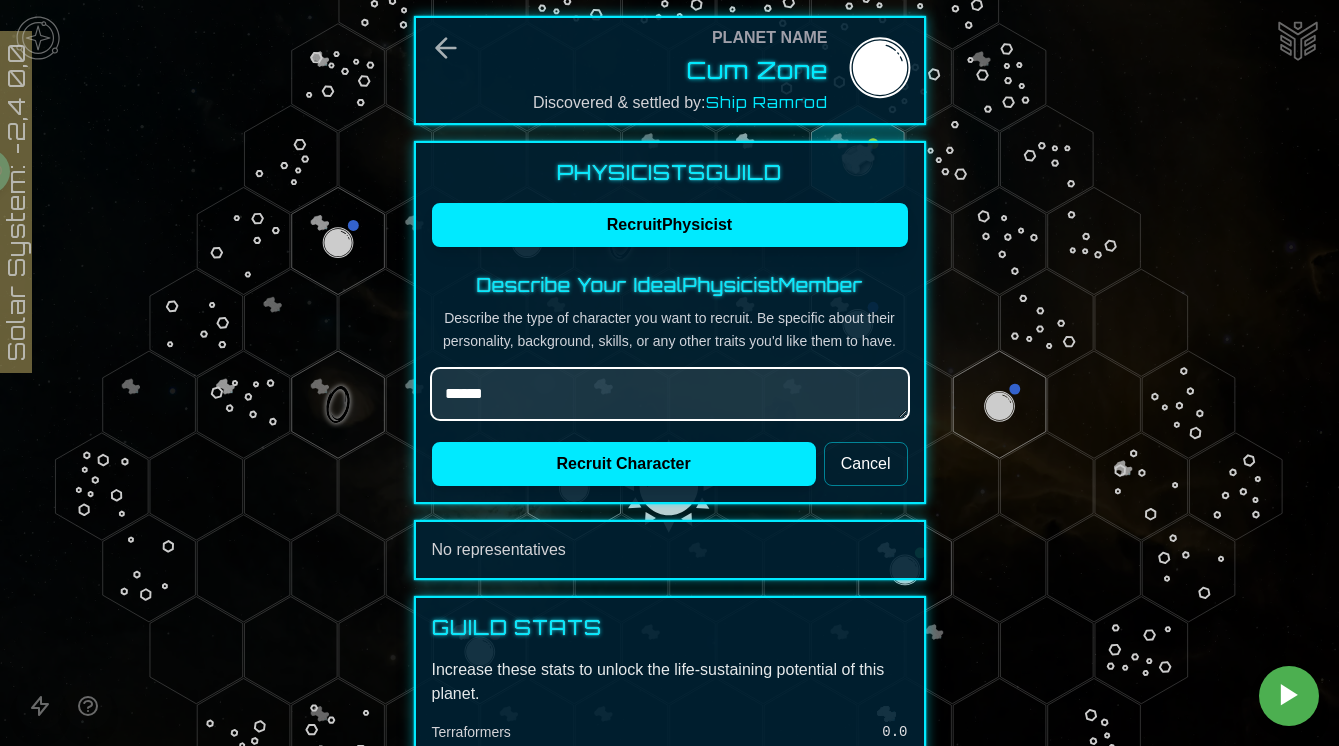 type on "*" 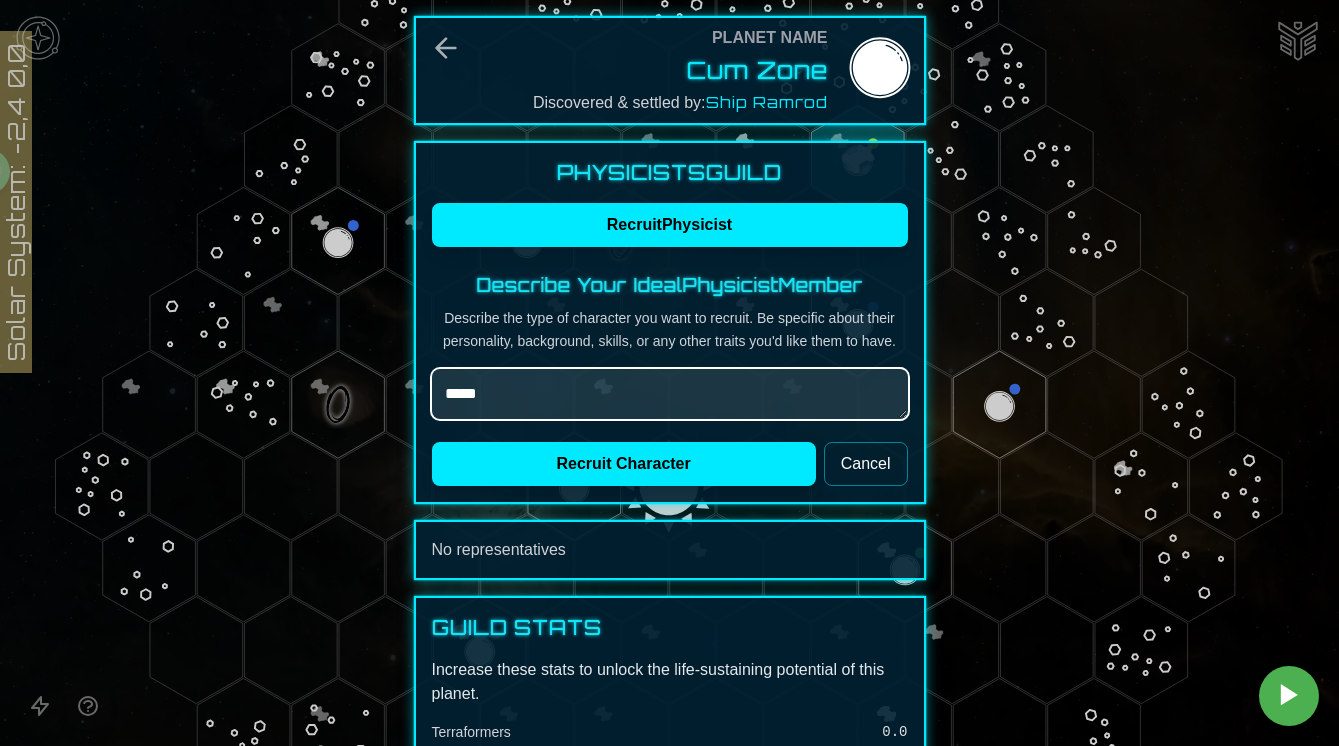 type on "*" 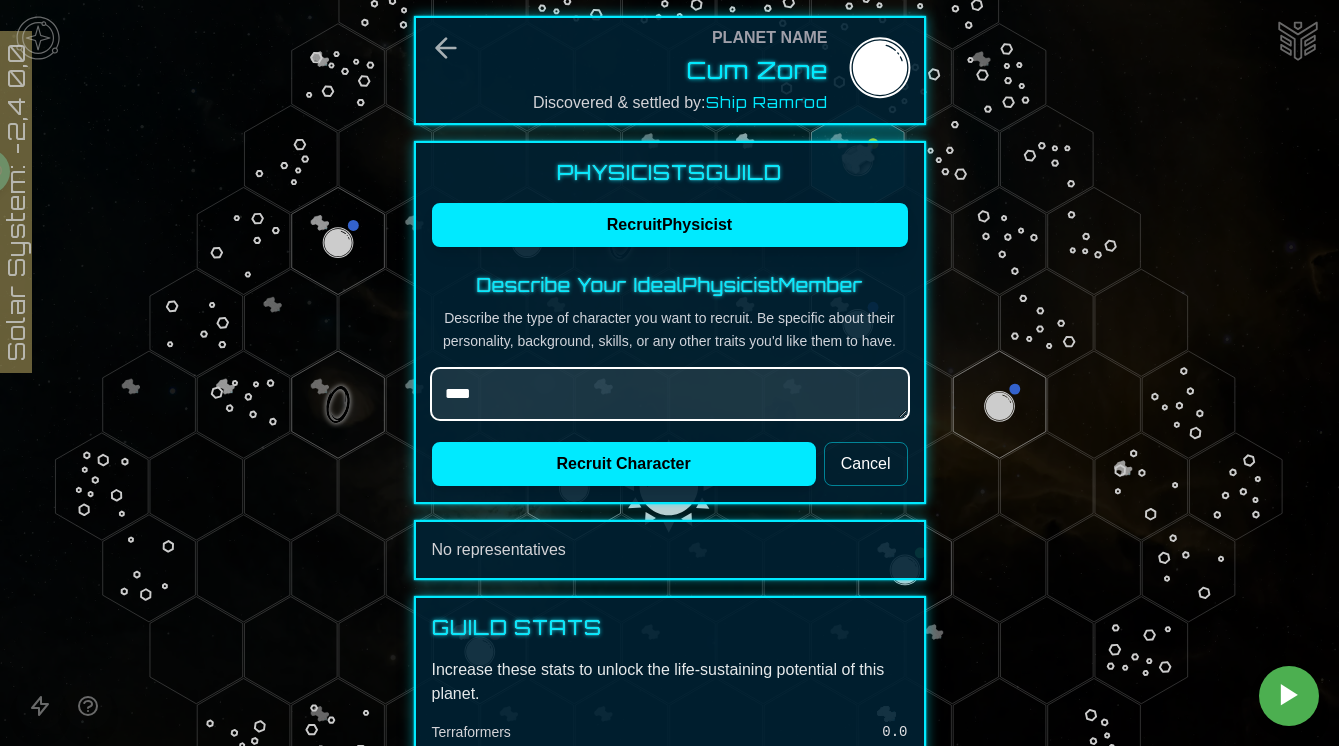 type on "*" 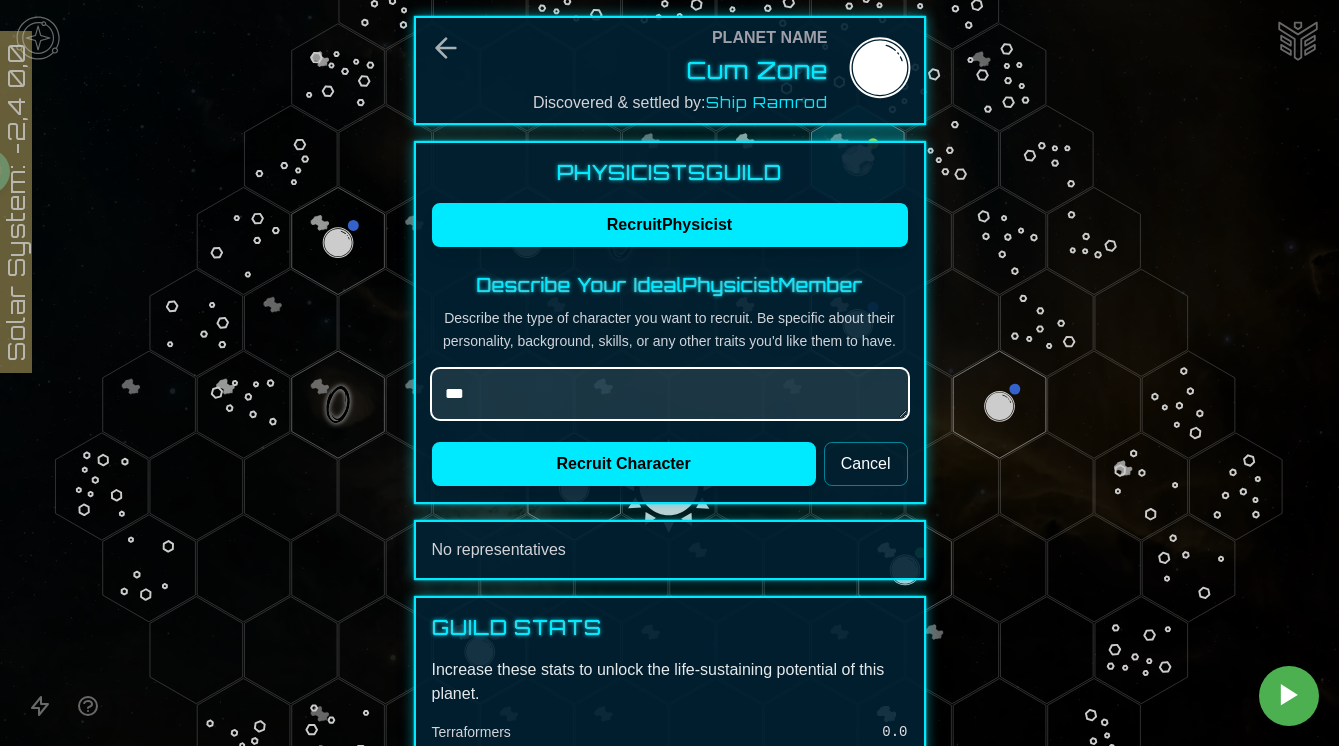 type on "*" 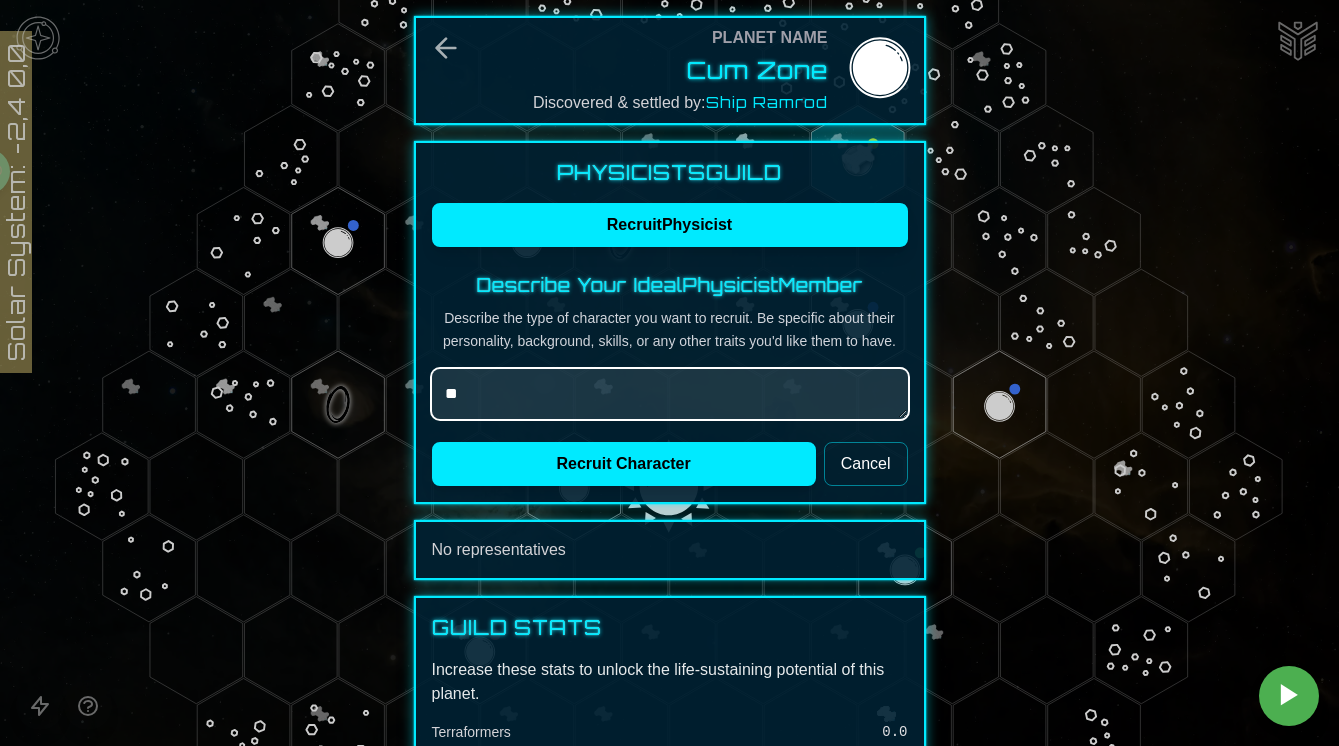 type on "*" 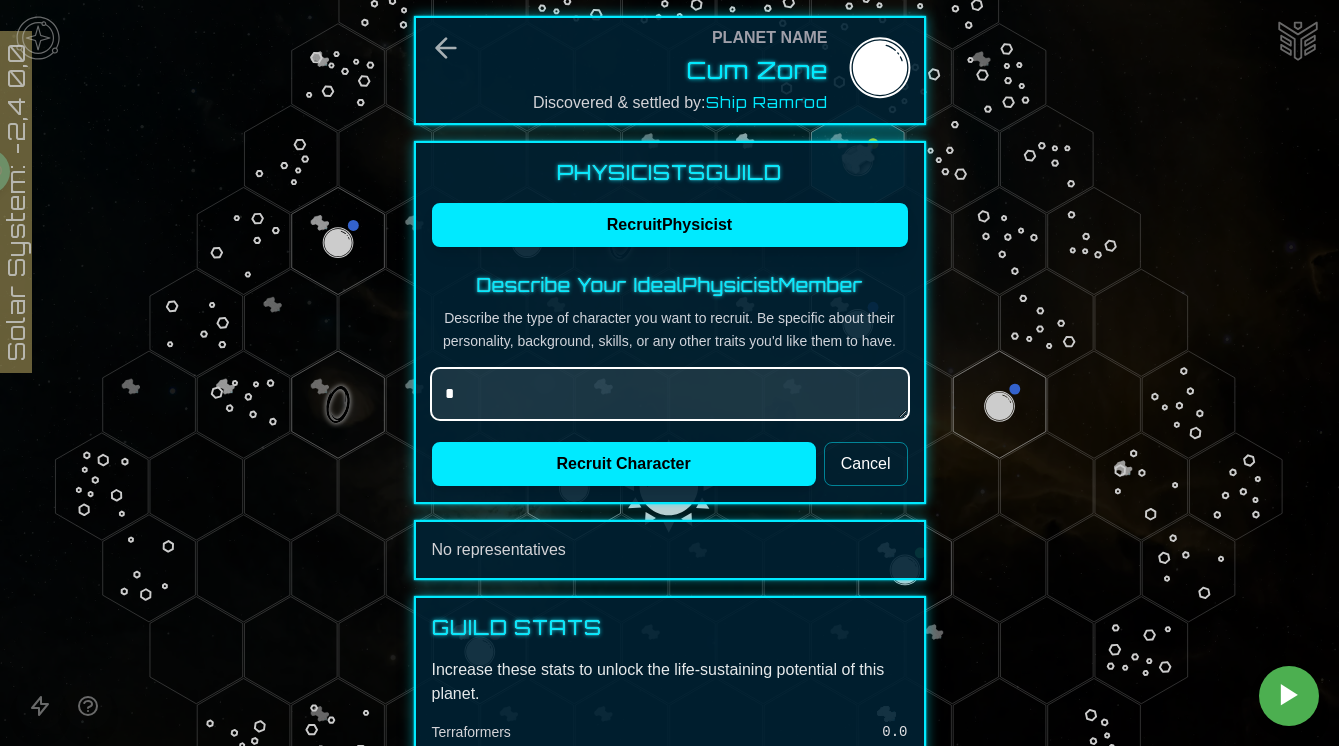 type on "*" 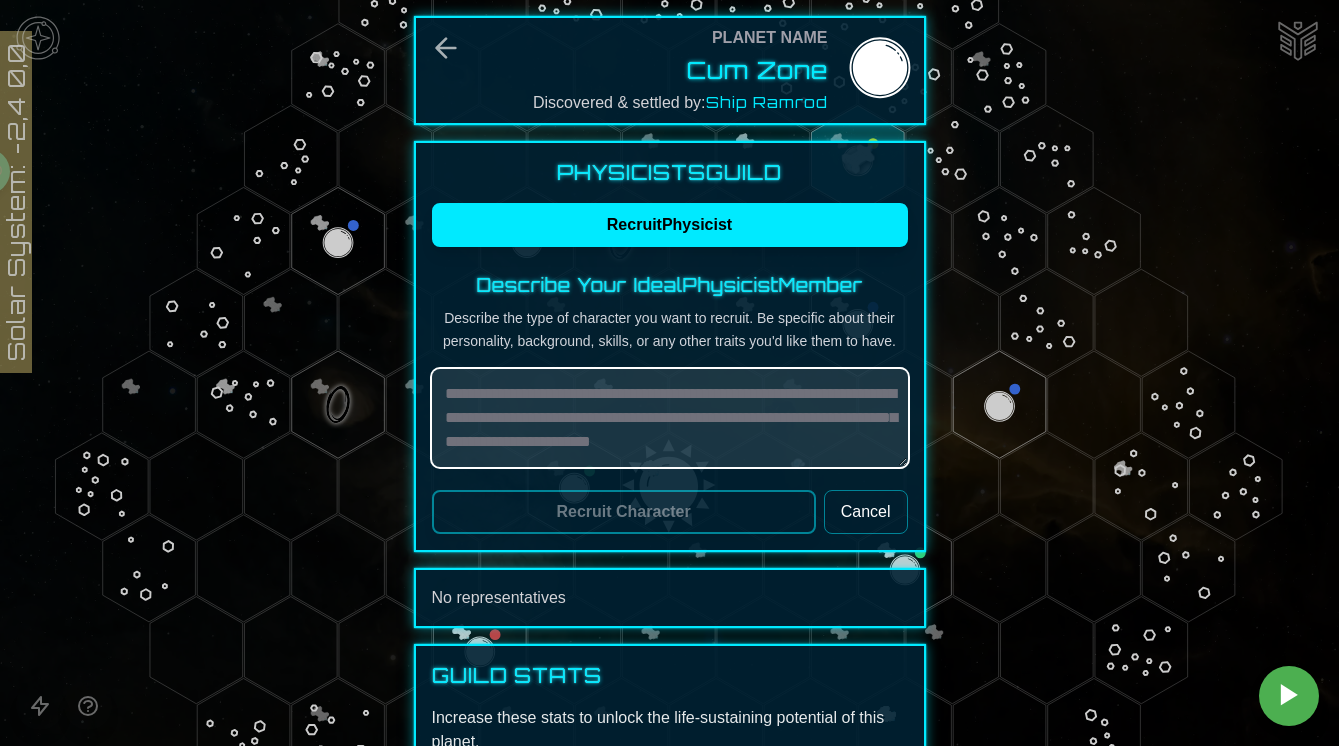 type on "*" 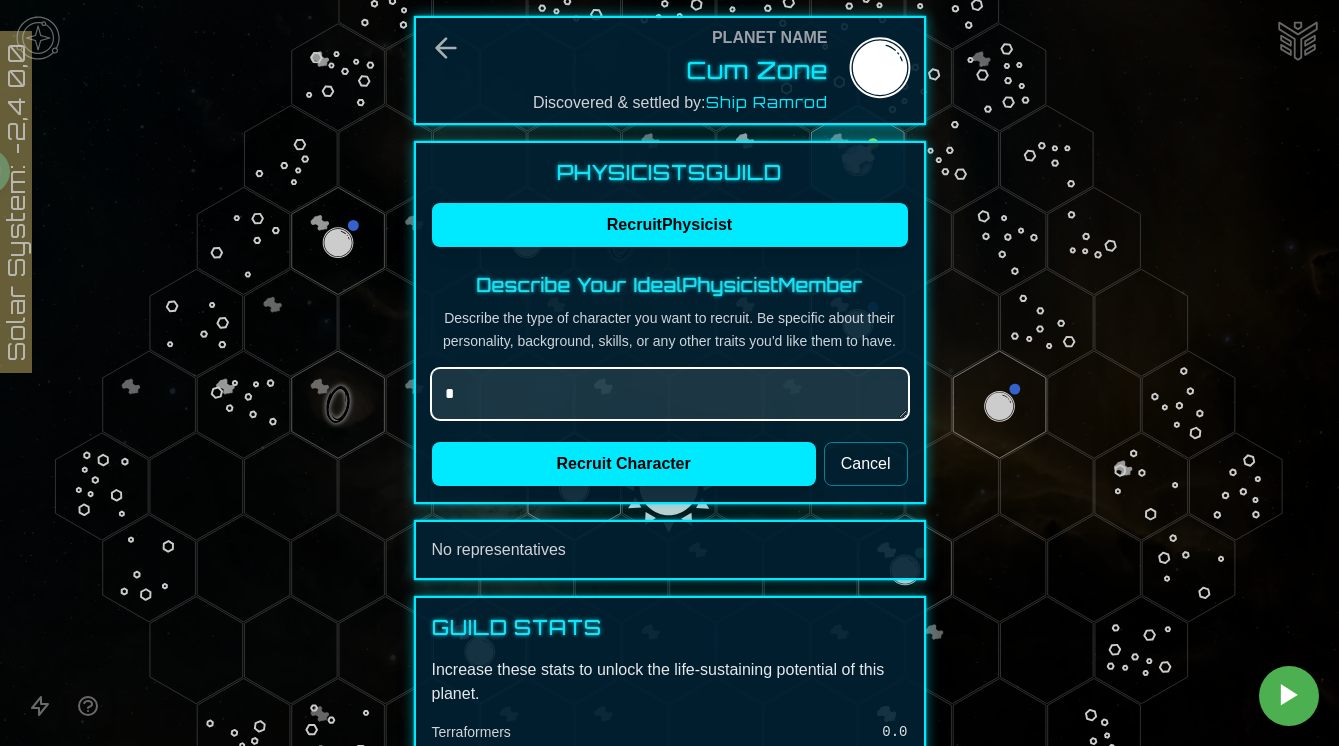 type on "*" 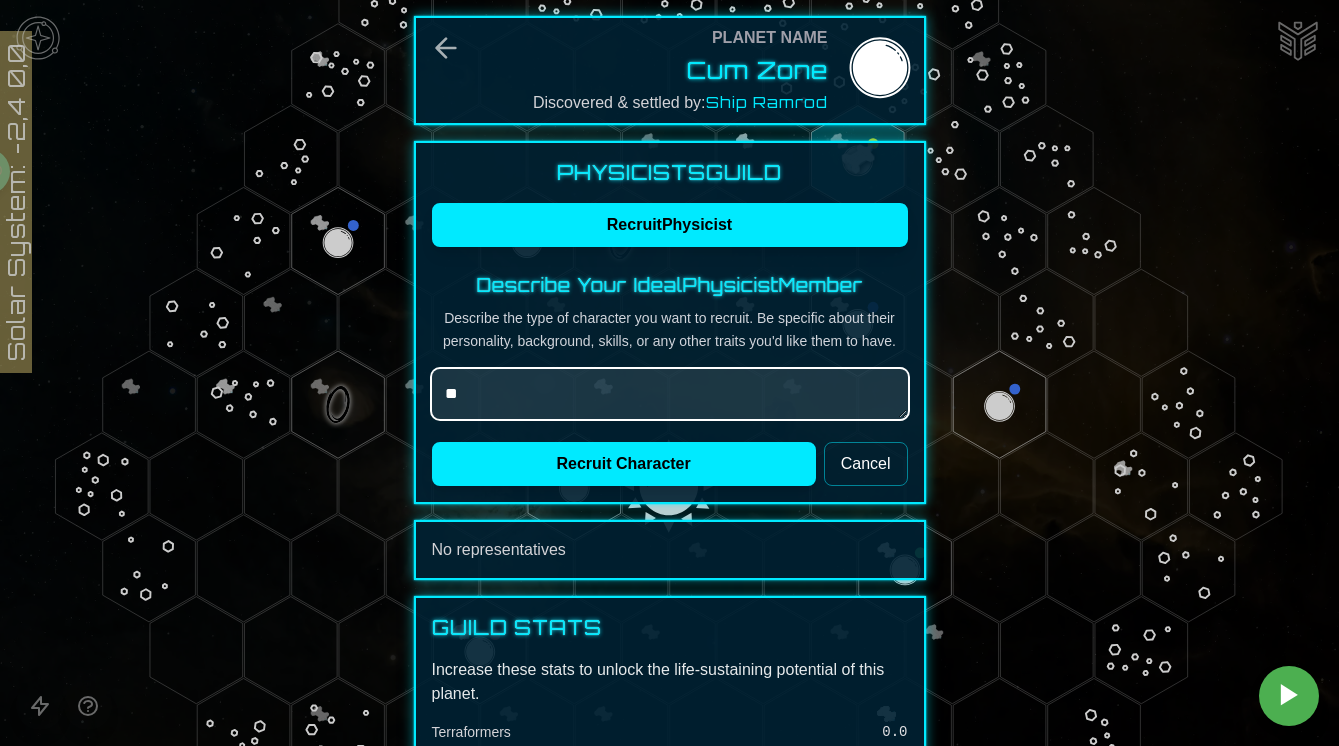 type on "*" 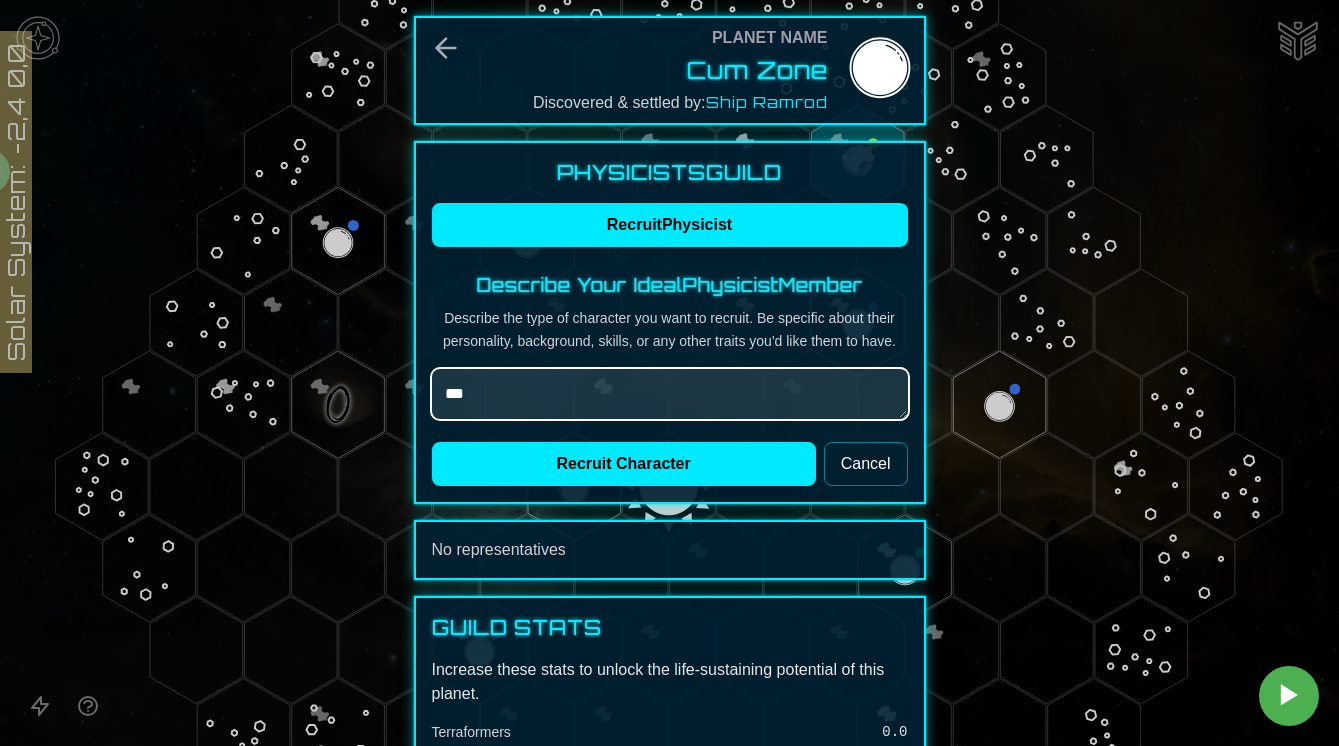 type on "*" 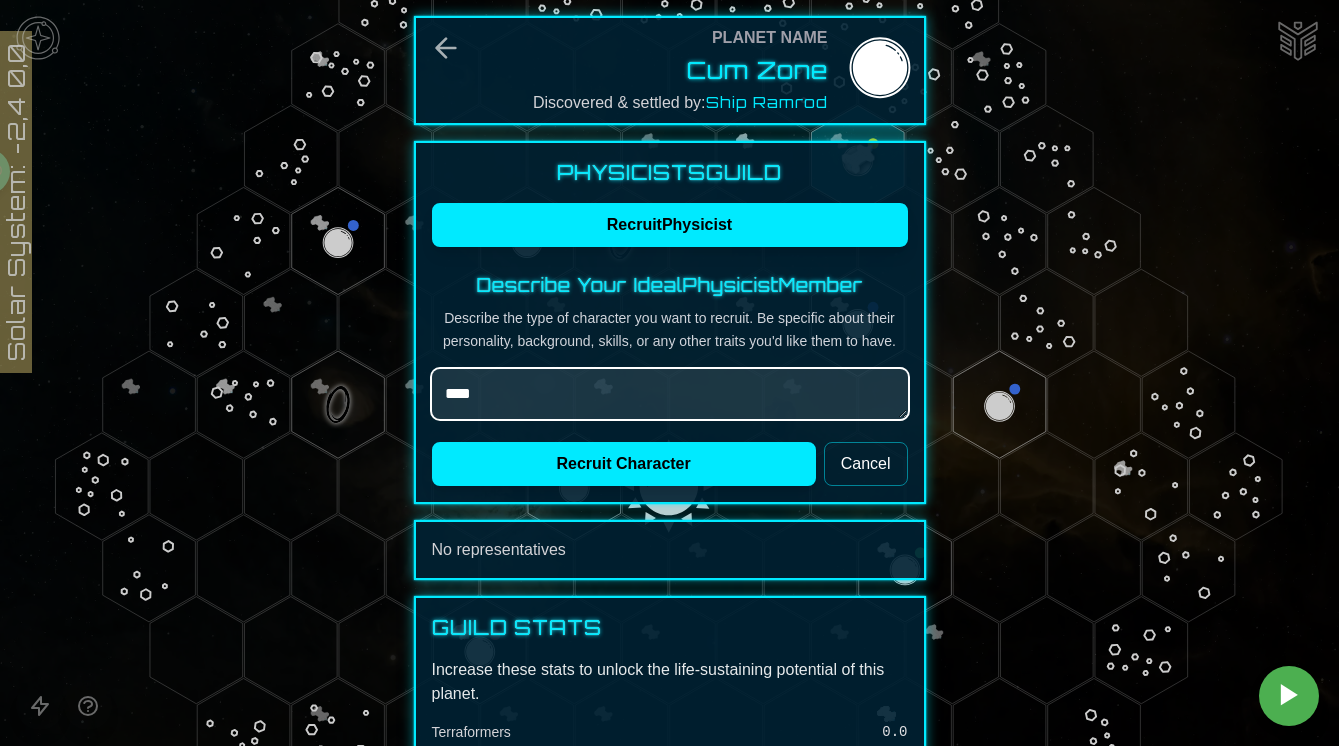 type on "*" 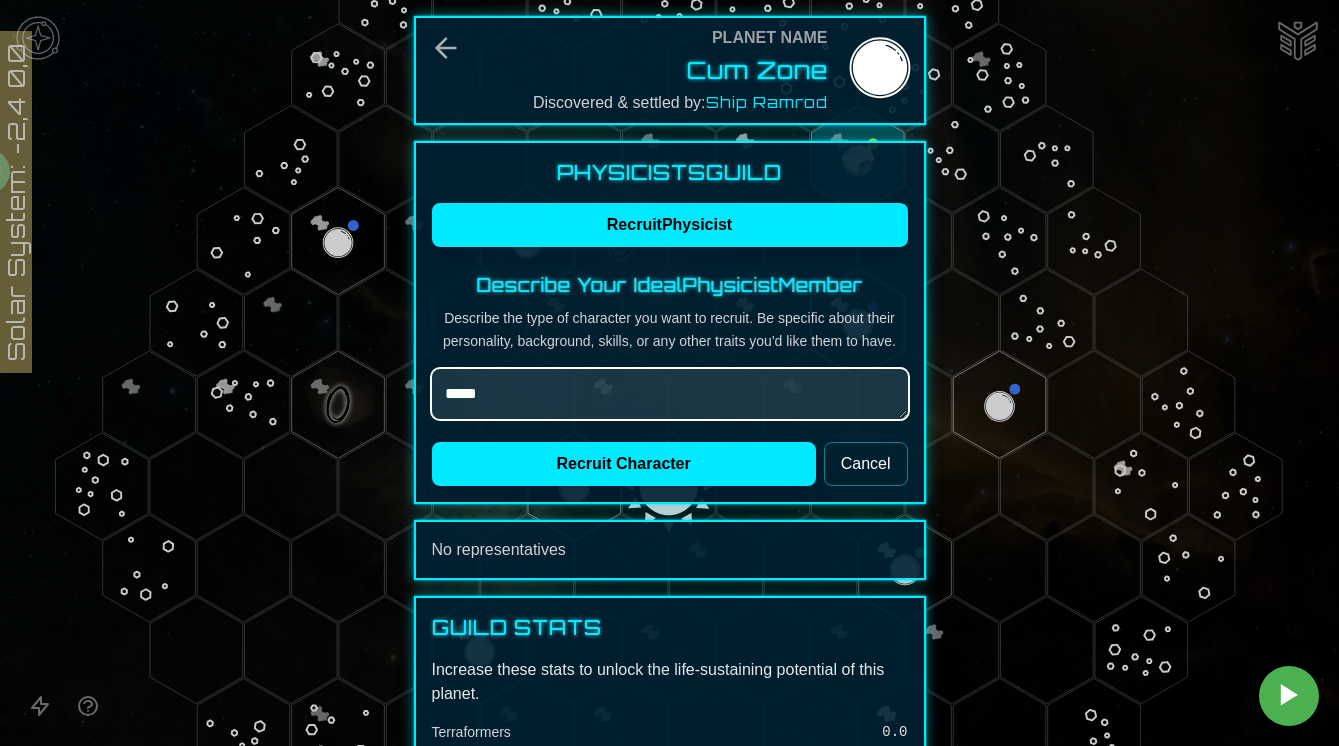 type on "*" 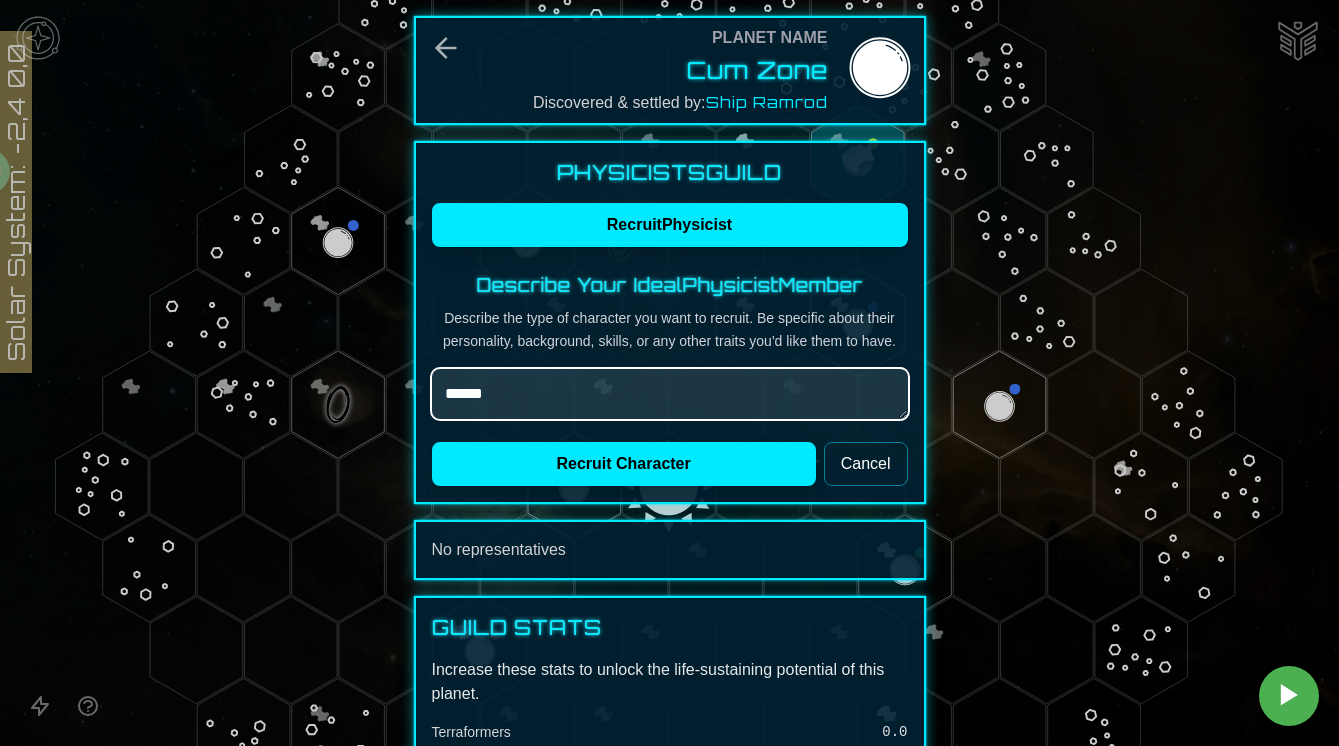 type on "*" 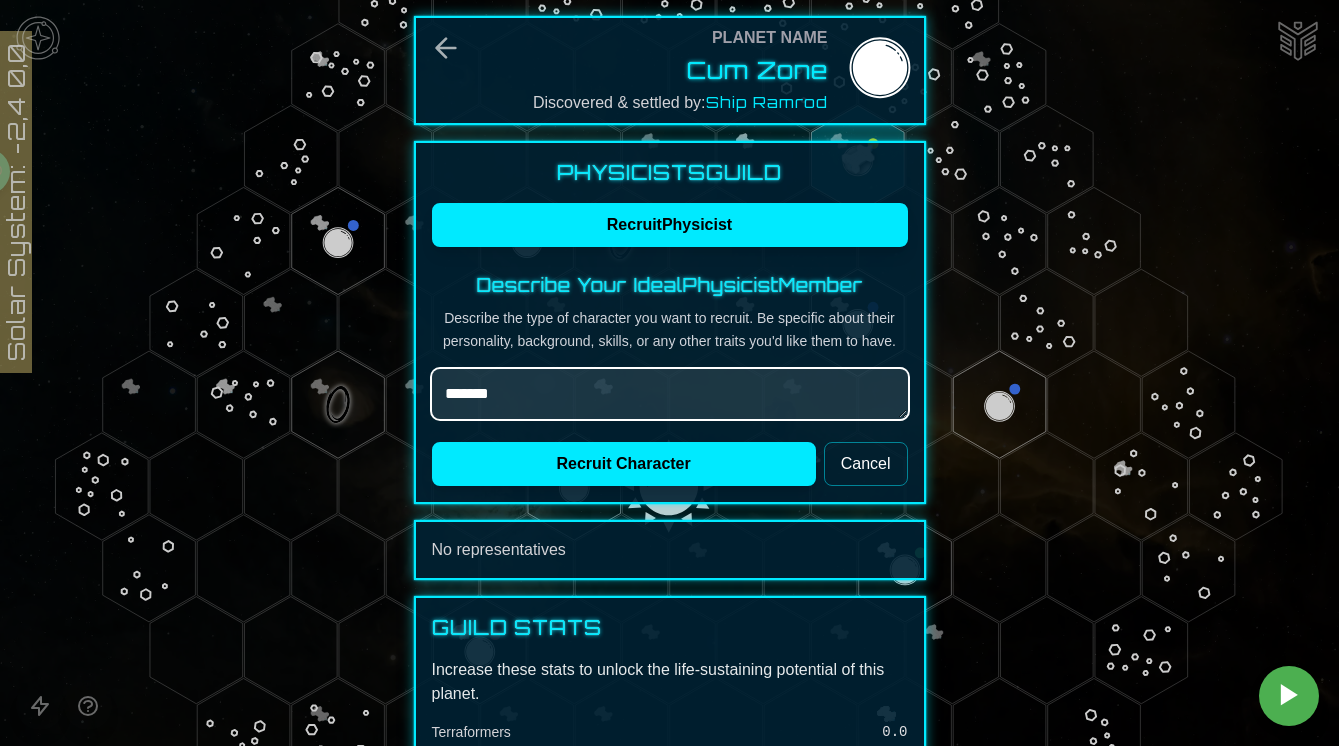 type on "*" 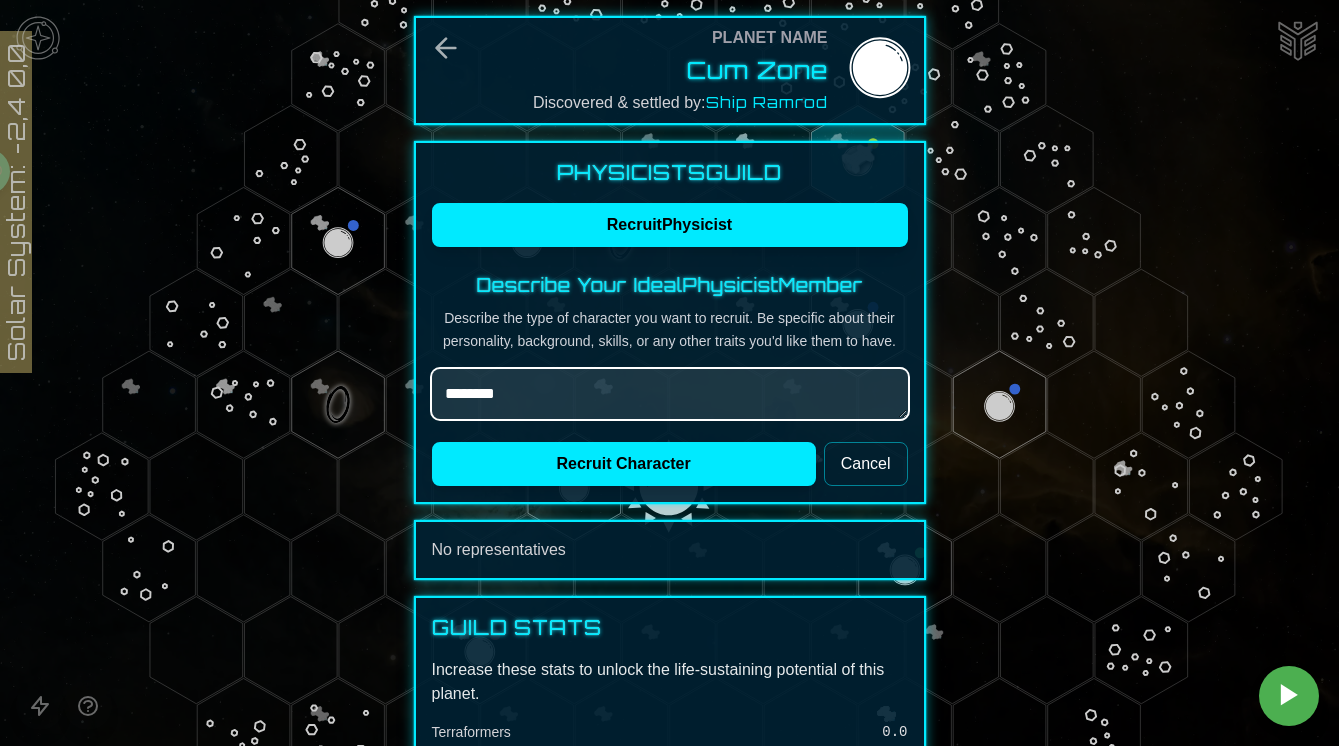 type on "*" 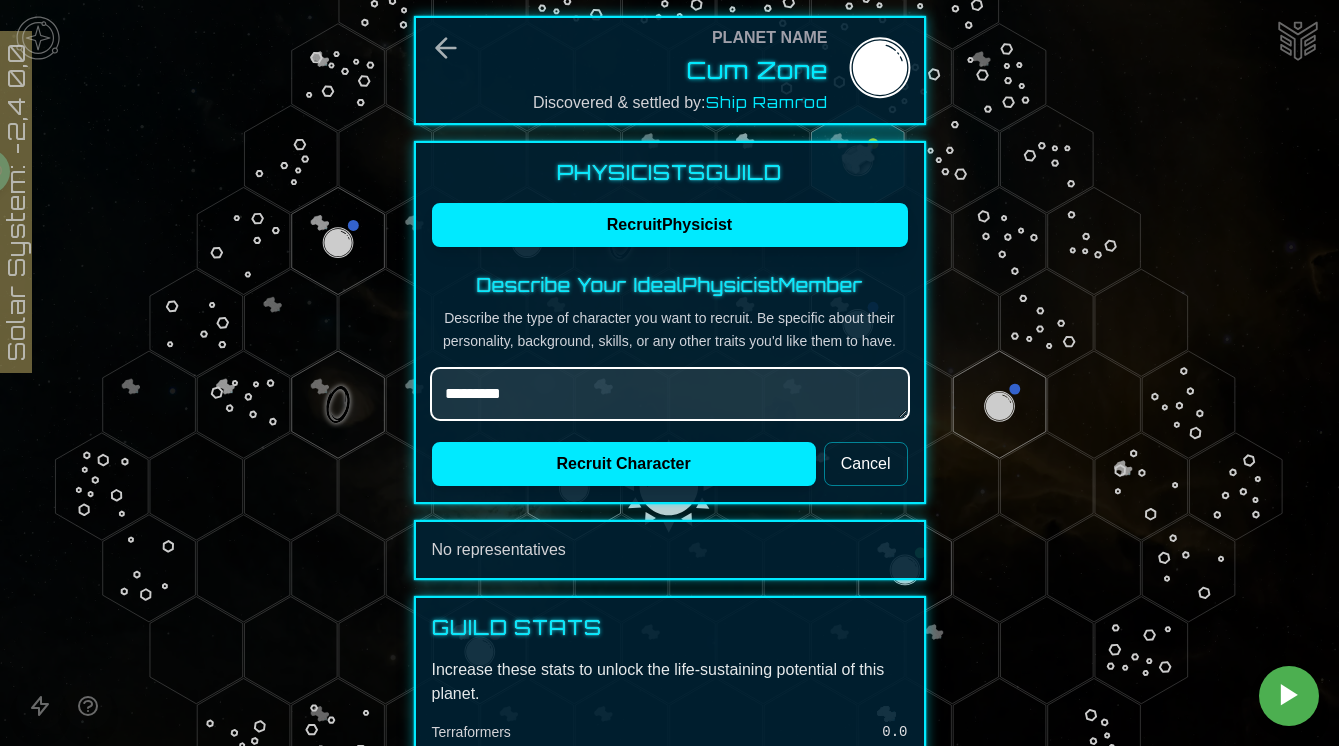 type on "*" 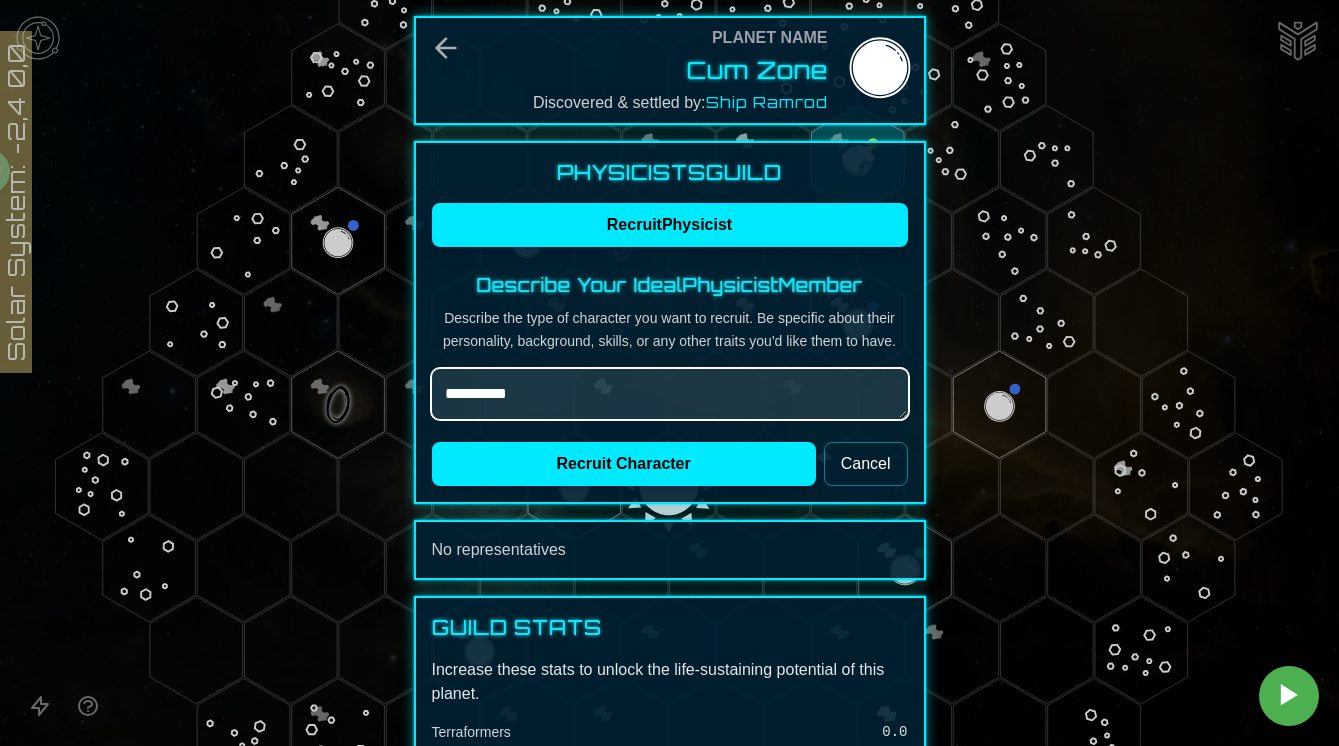 type on "*" 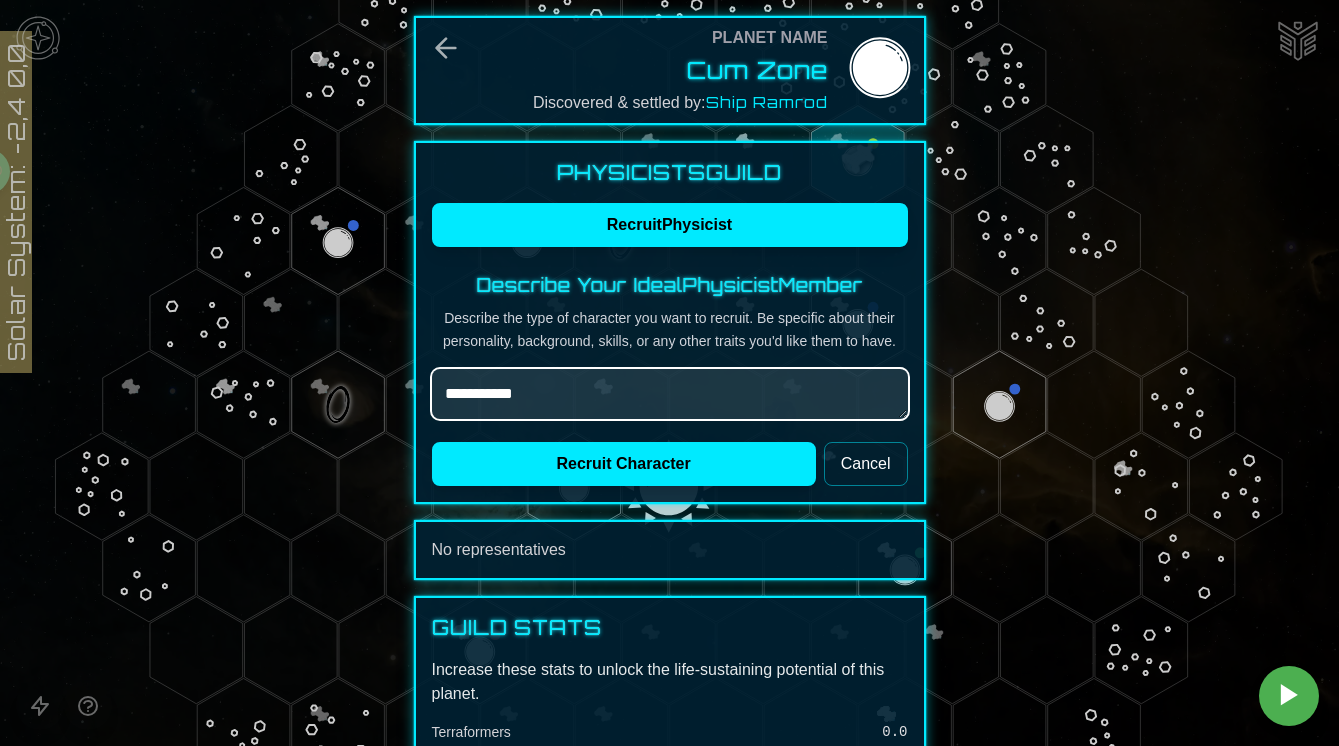 type on "*" 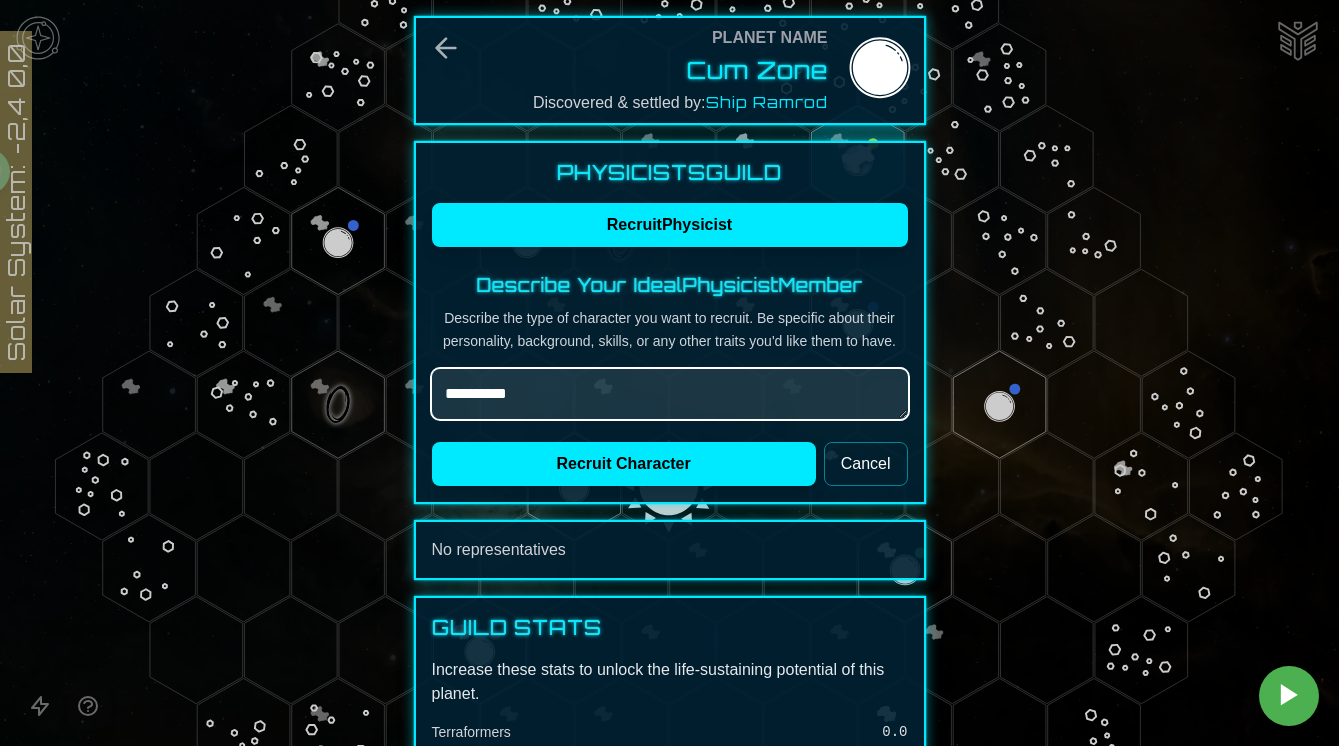 type on "*" 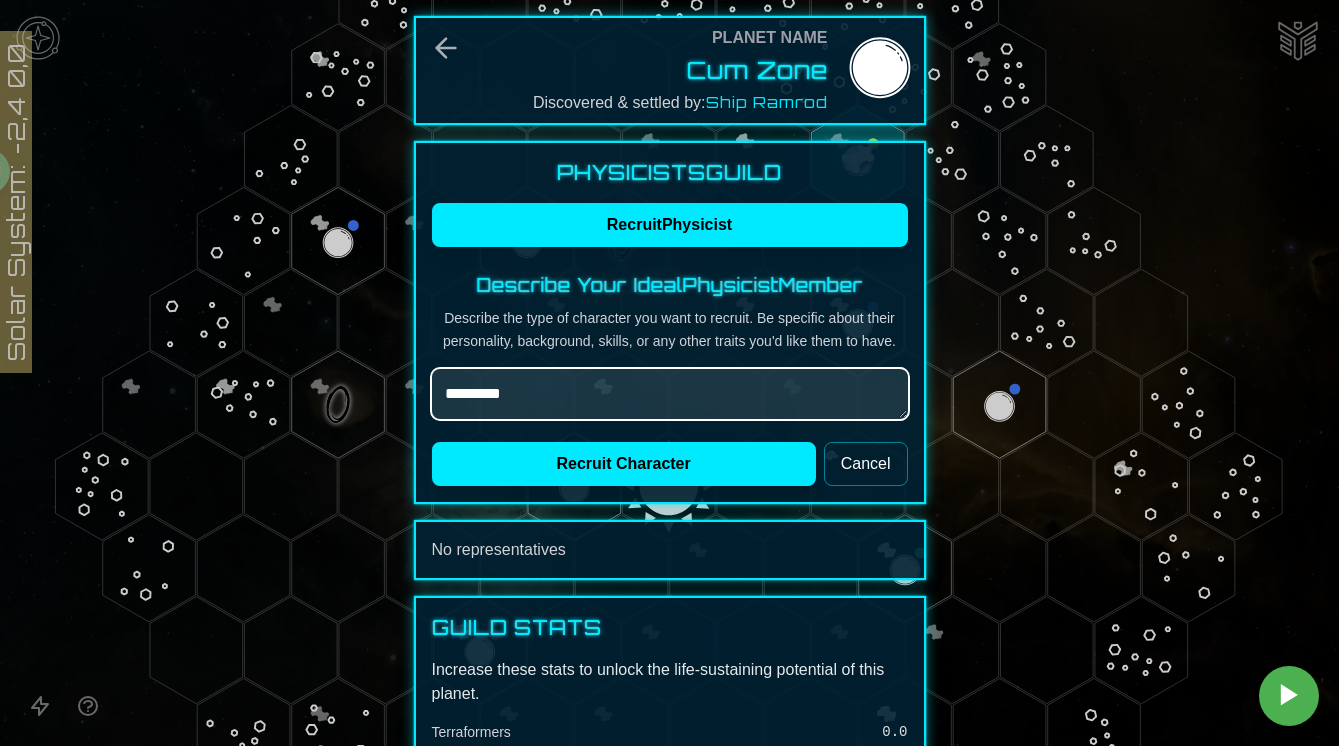 type on "*" 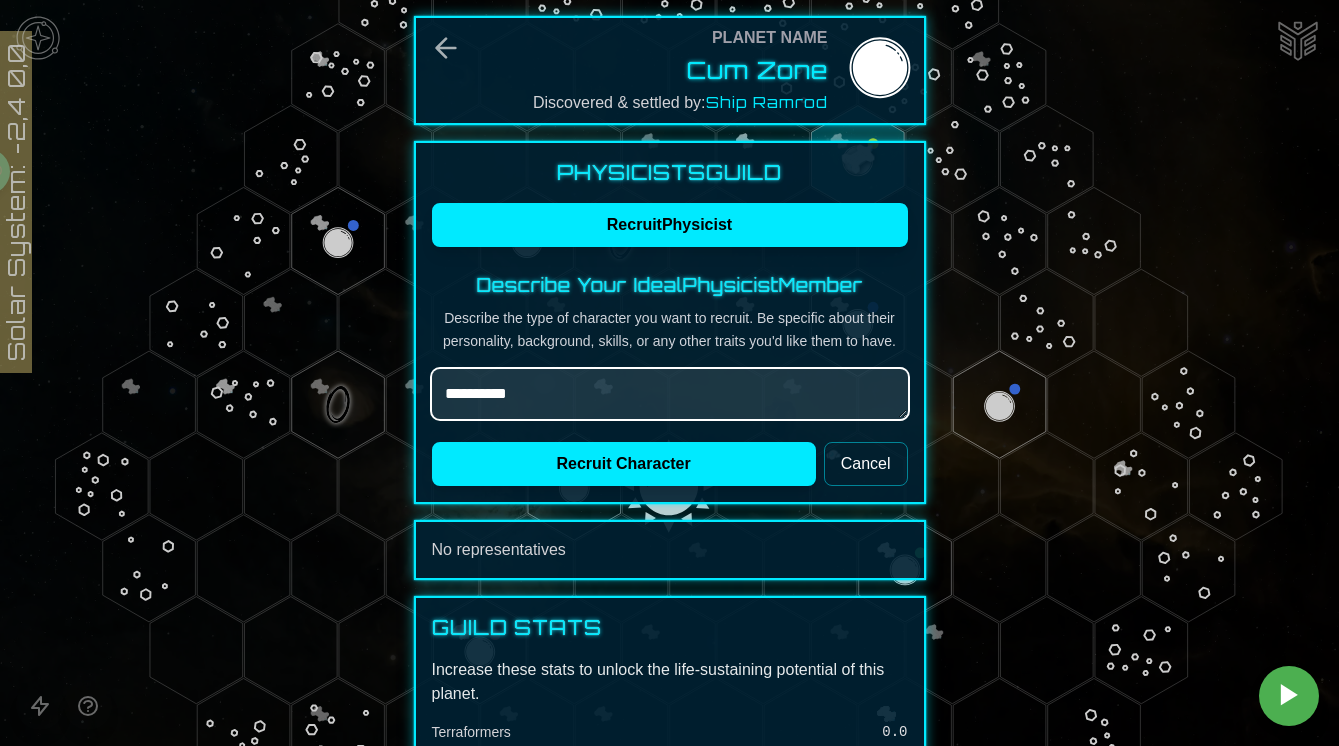 type on "*" 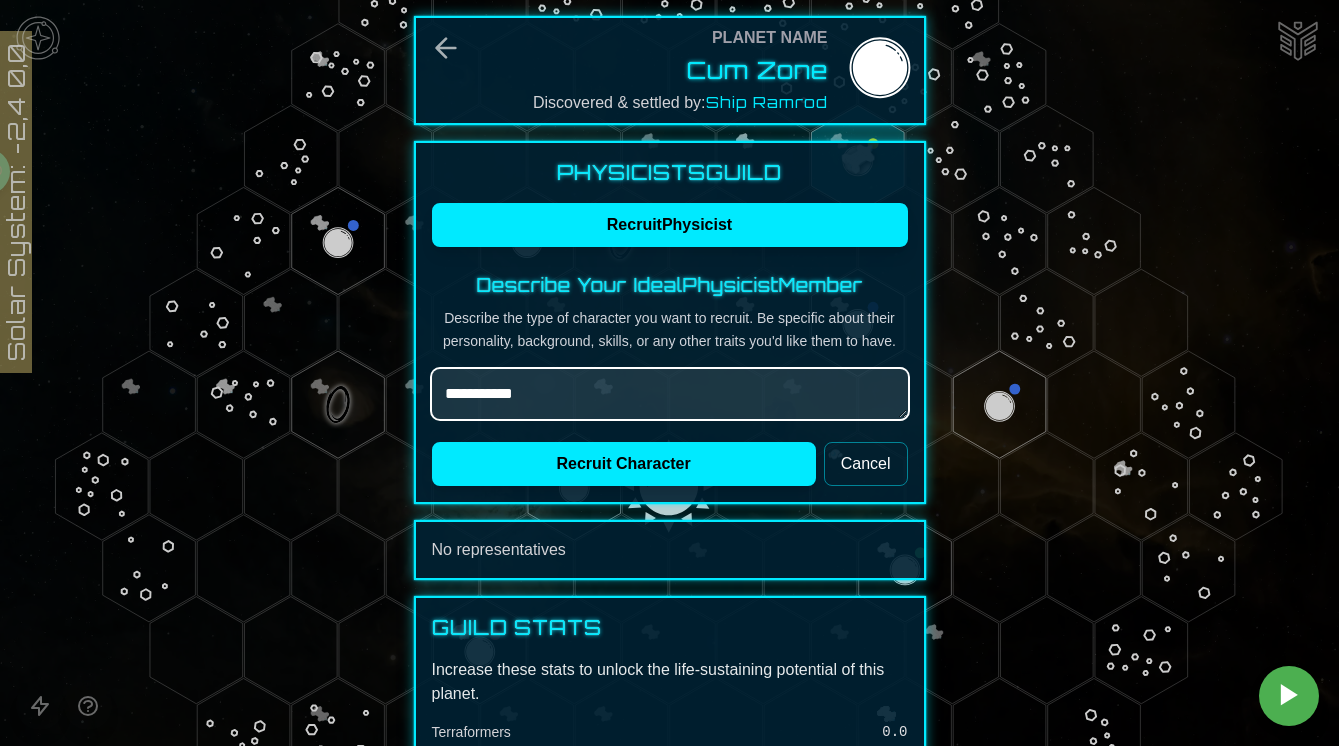 type on "*" 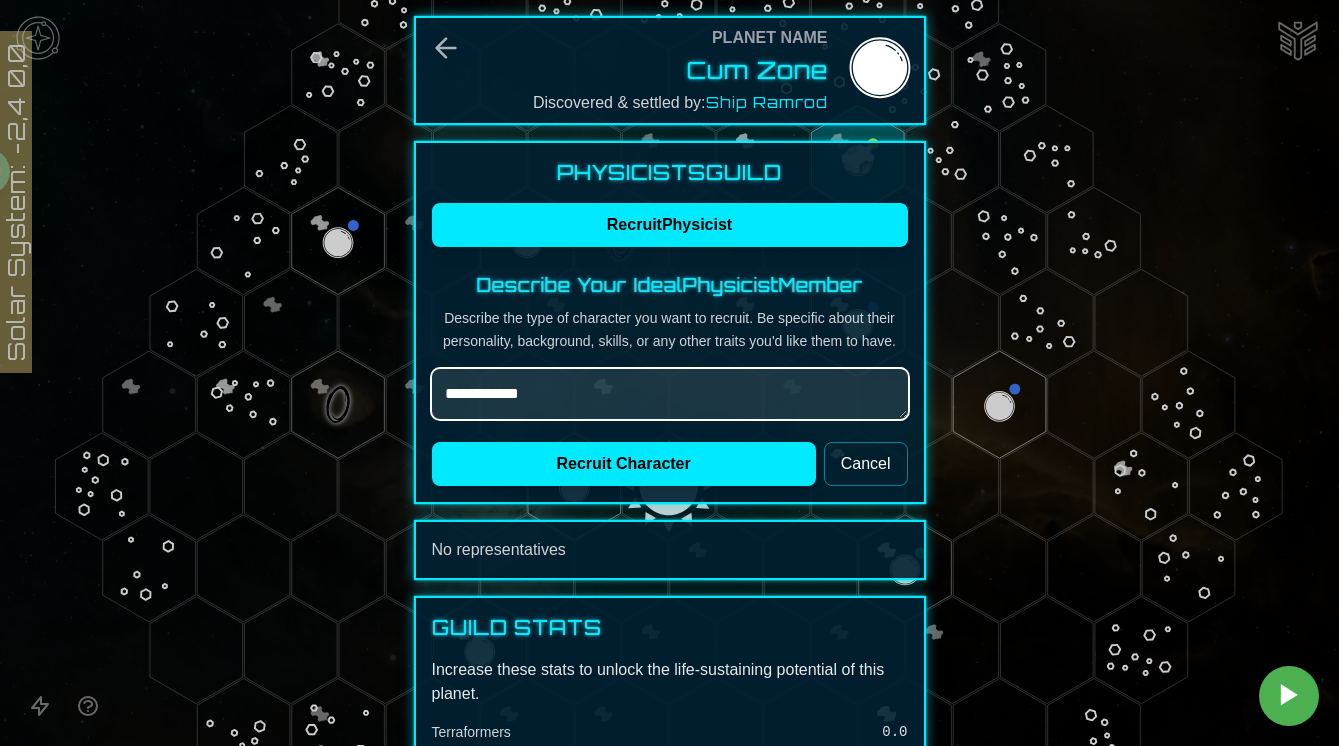 type on "*" 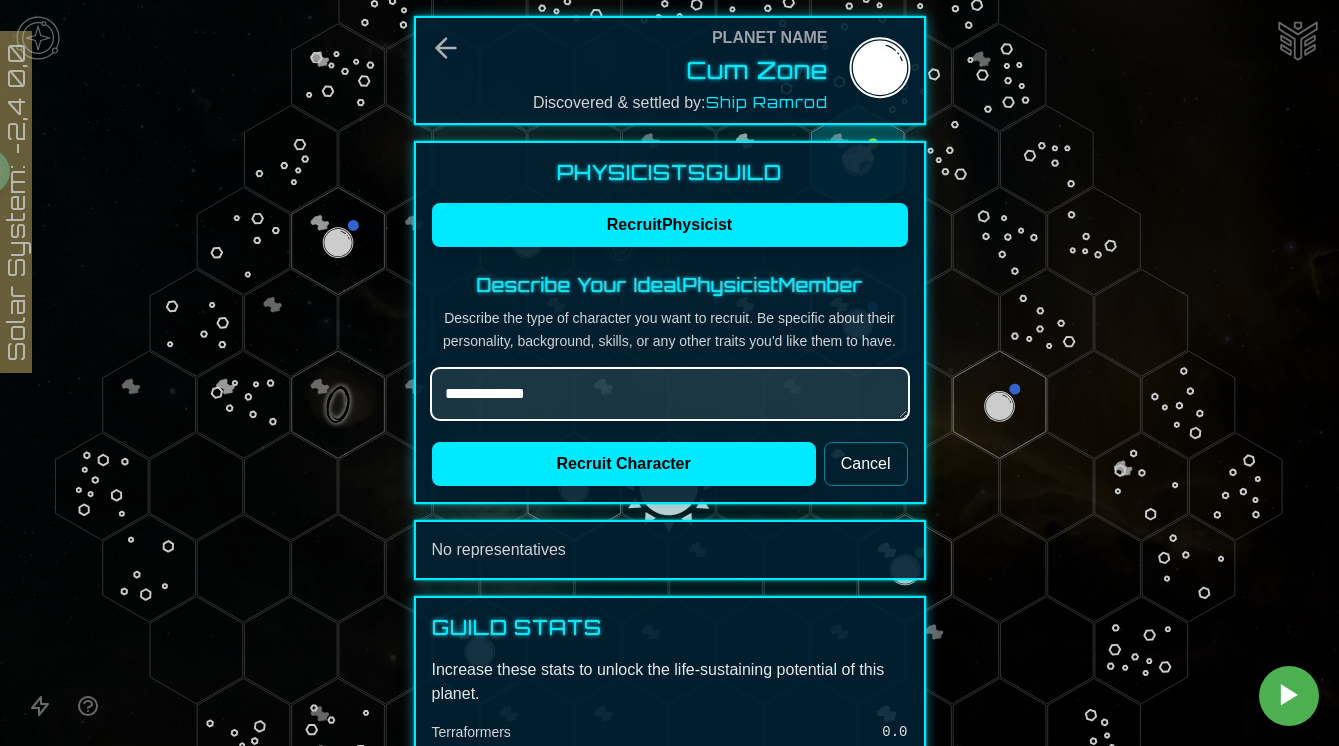 type on "*" 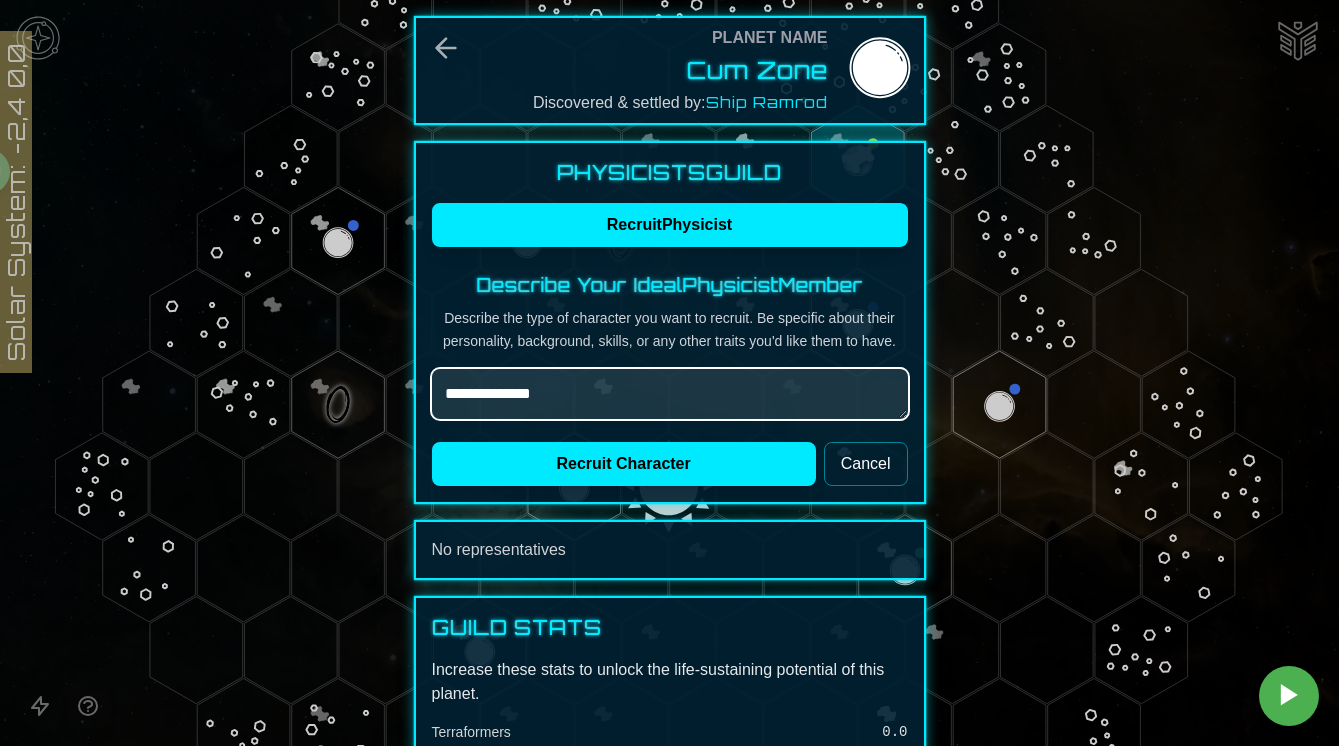 type on "*" 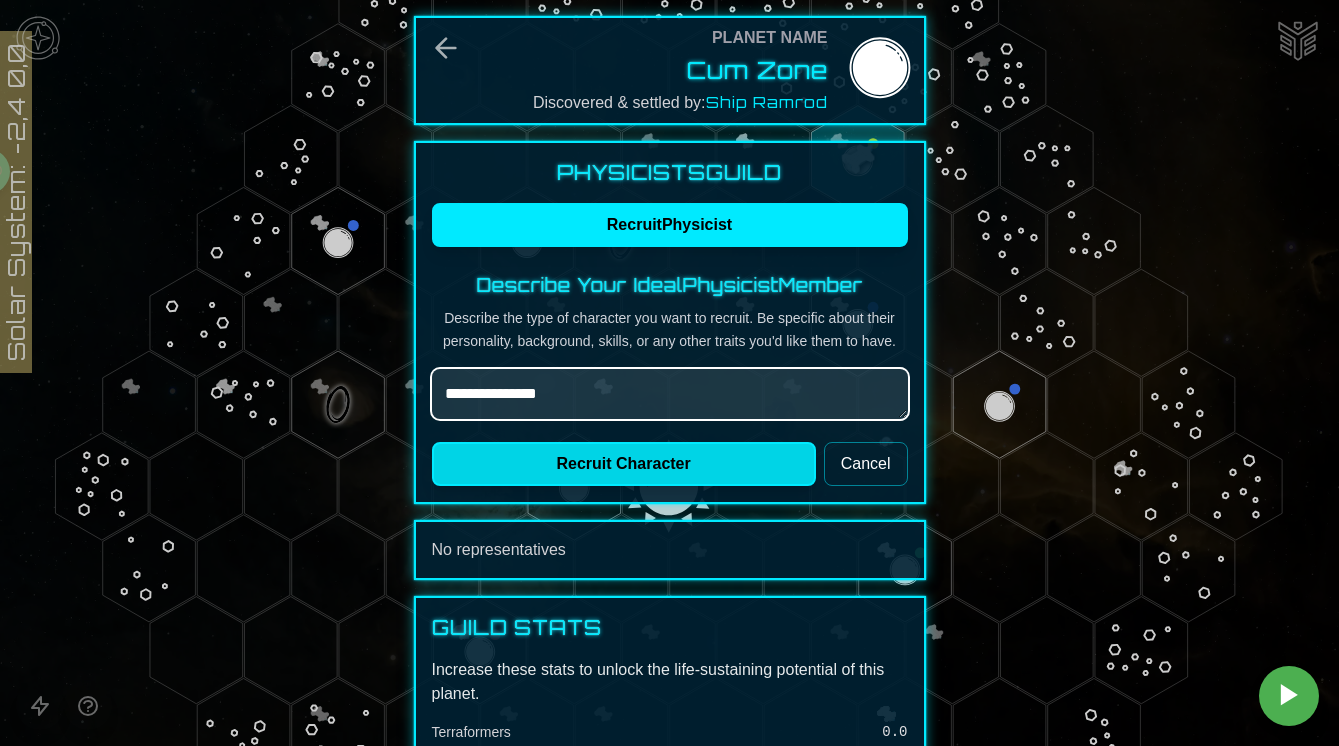type on "**********" 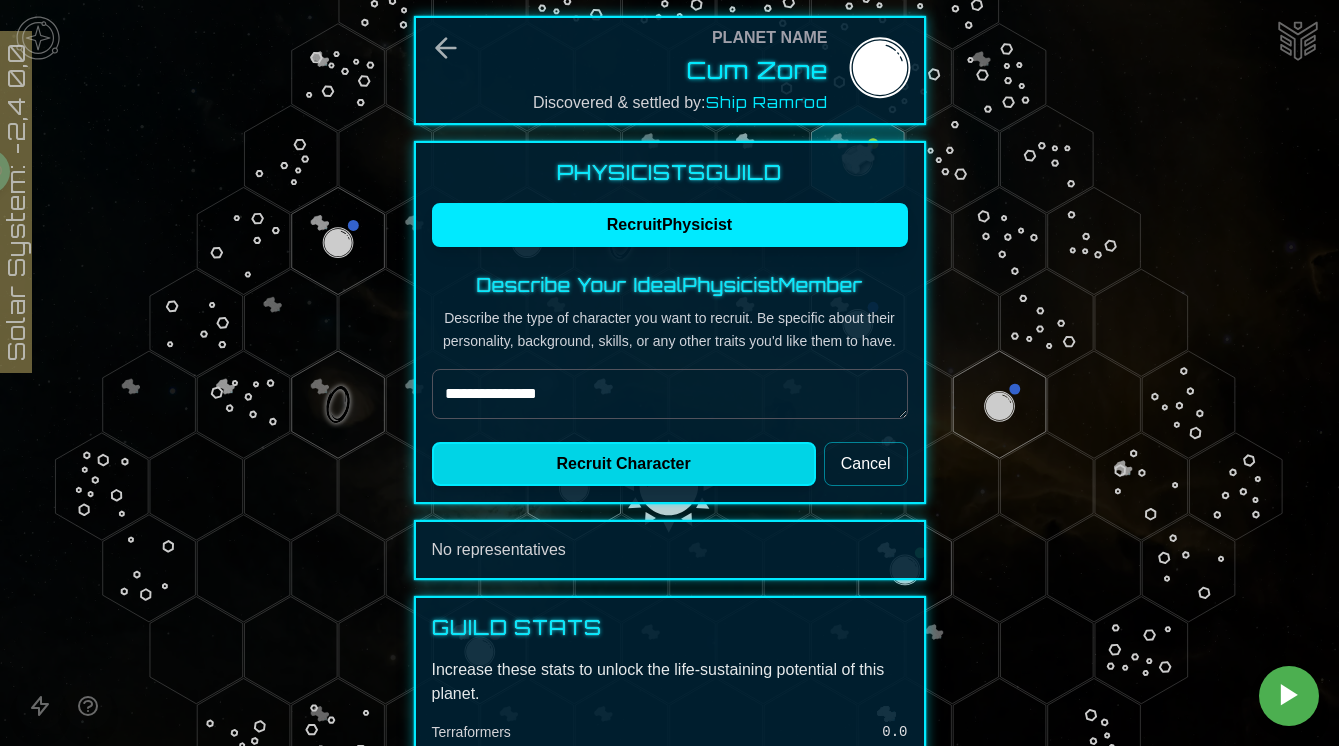 click on "Recruit Character" at bounding box center (624, 464) 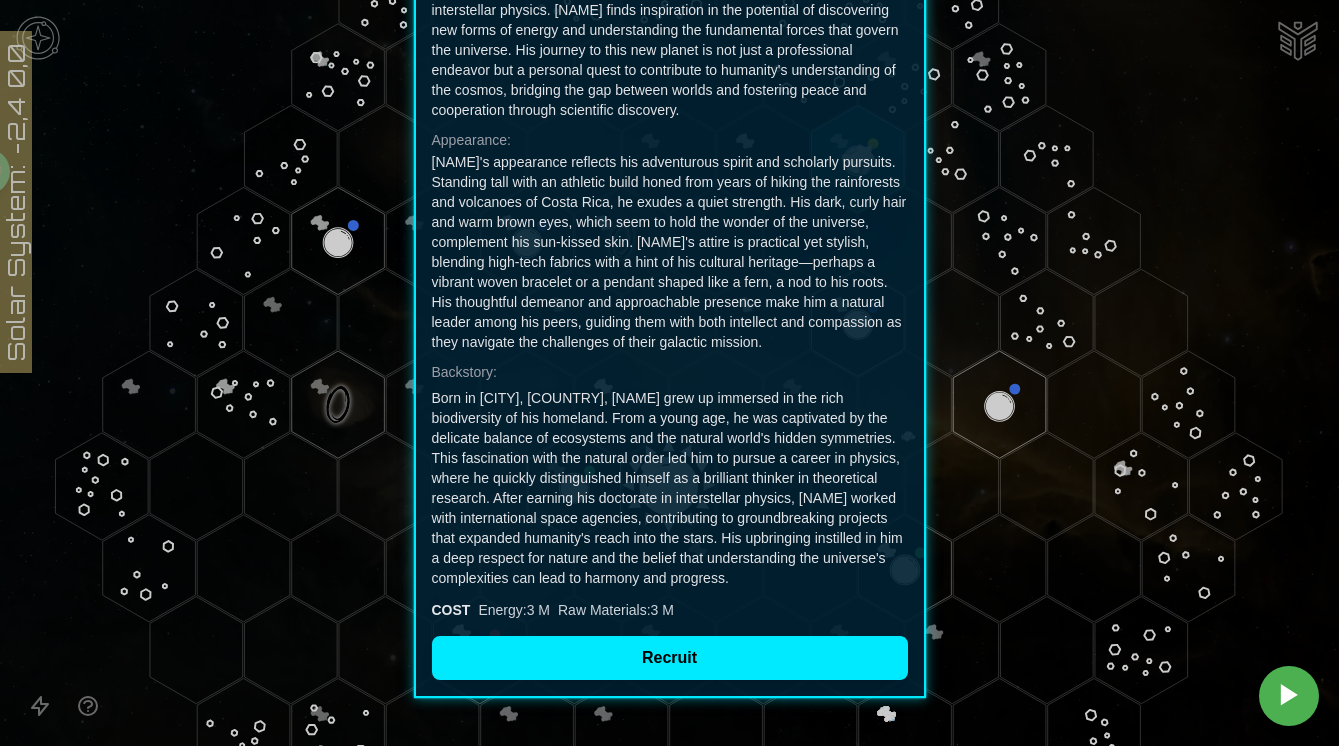 scroll, scrollTop: 400, scrollLeft: 0, axis: vertical 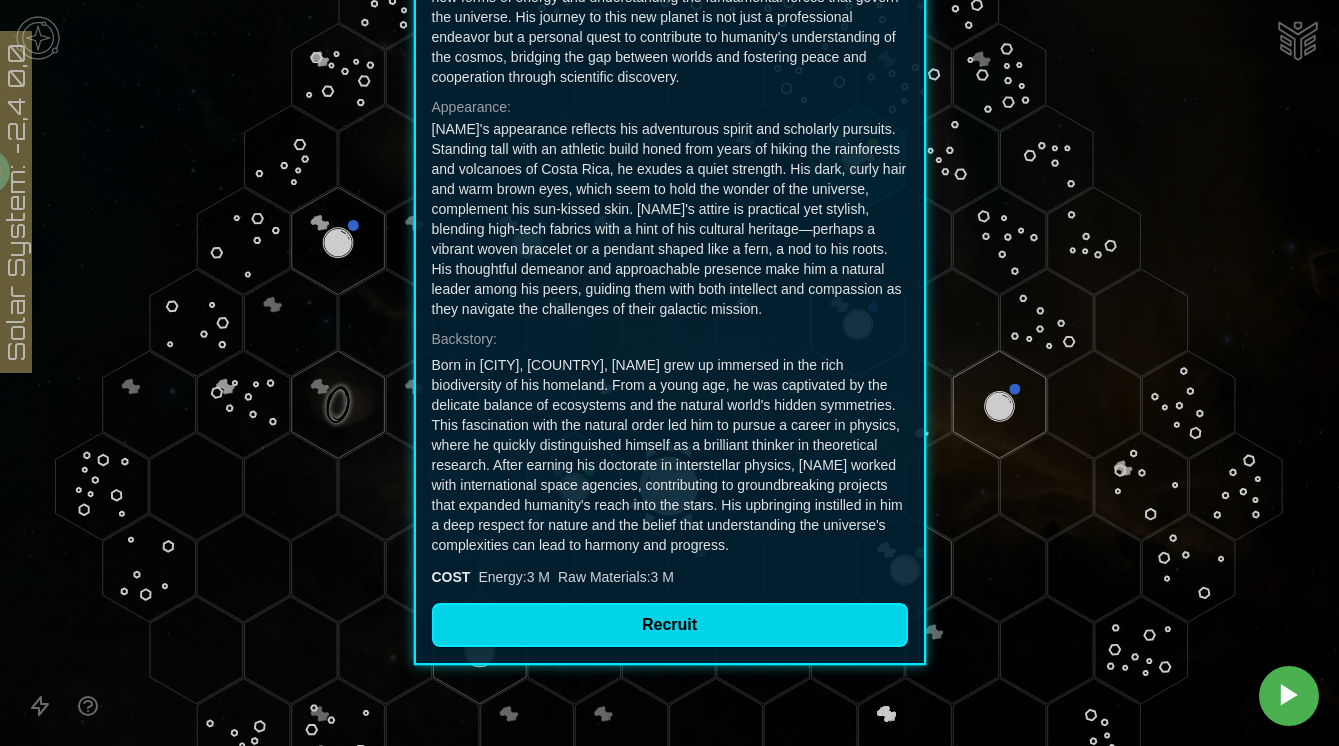 click on "Recruit" at bounding box center (670, 625) 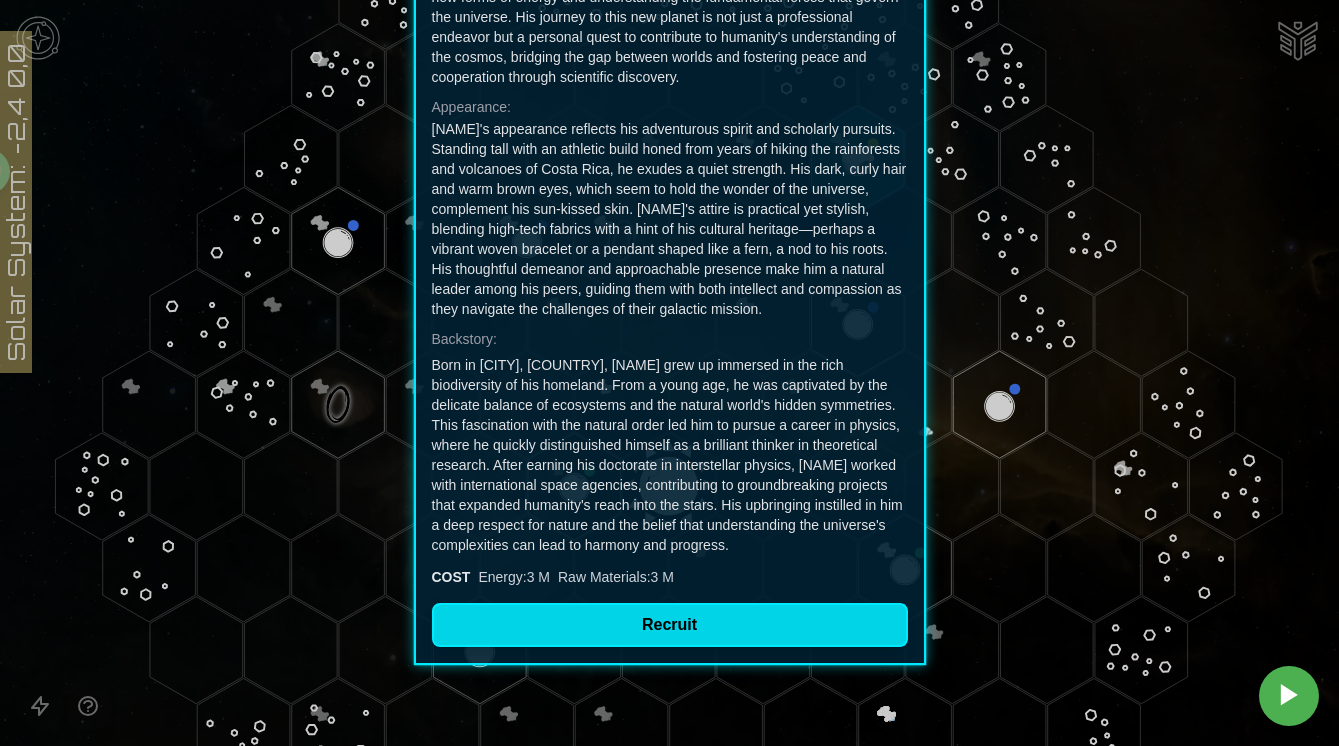 scroll, scrollTop: 0, scrollLeft: 0, axis: both 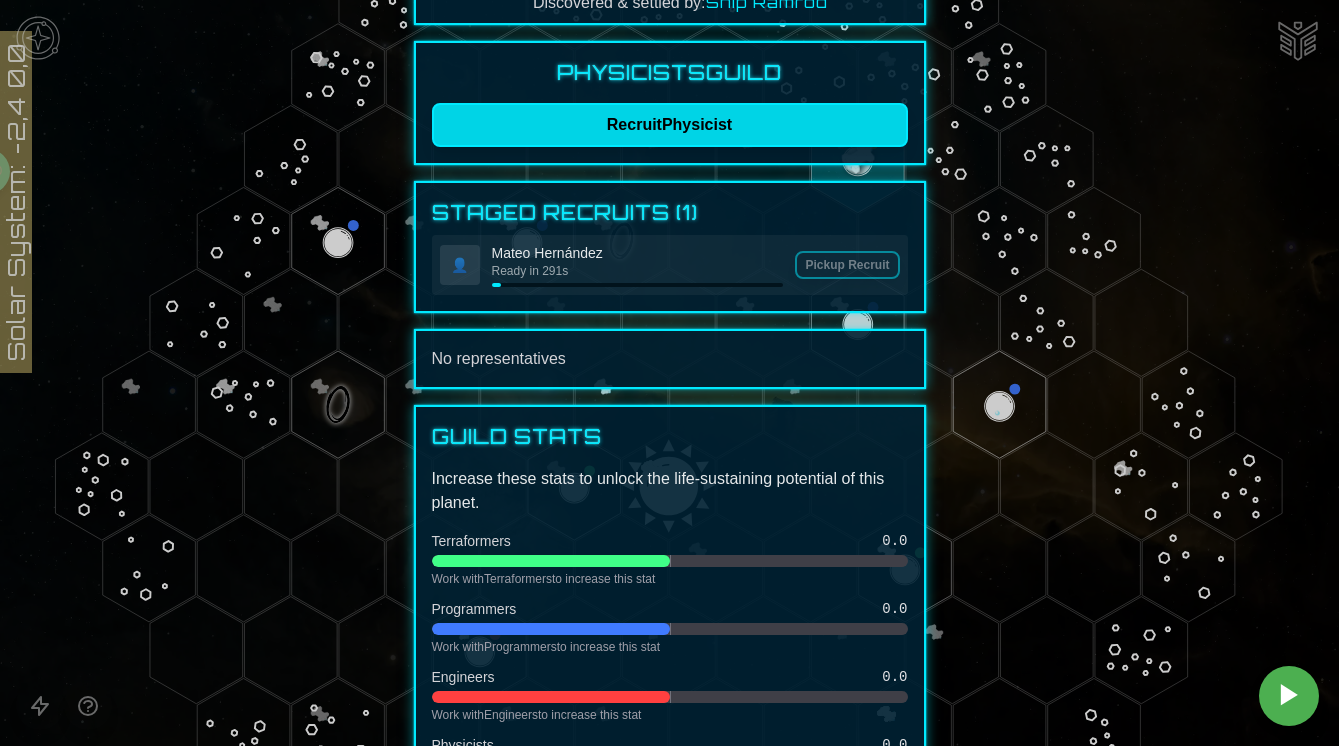 click on "Recruit  Physicist" at bounding box center [670, 125] 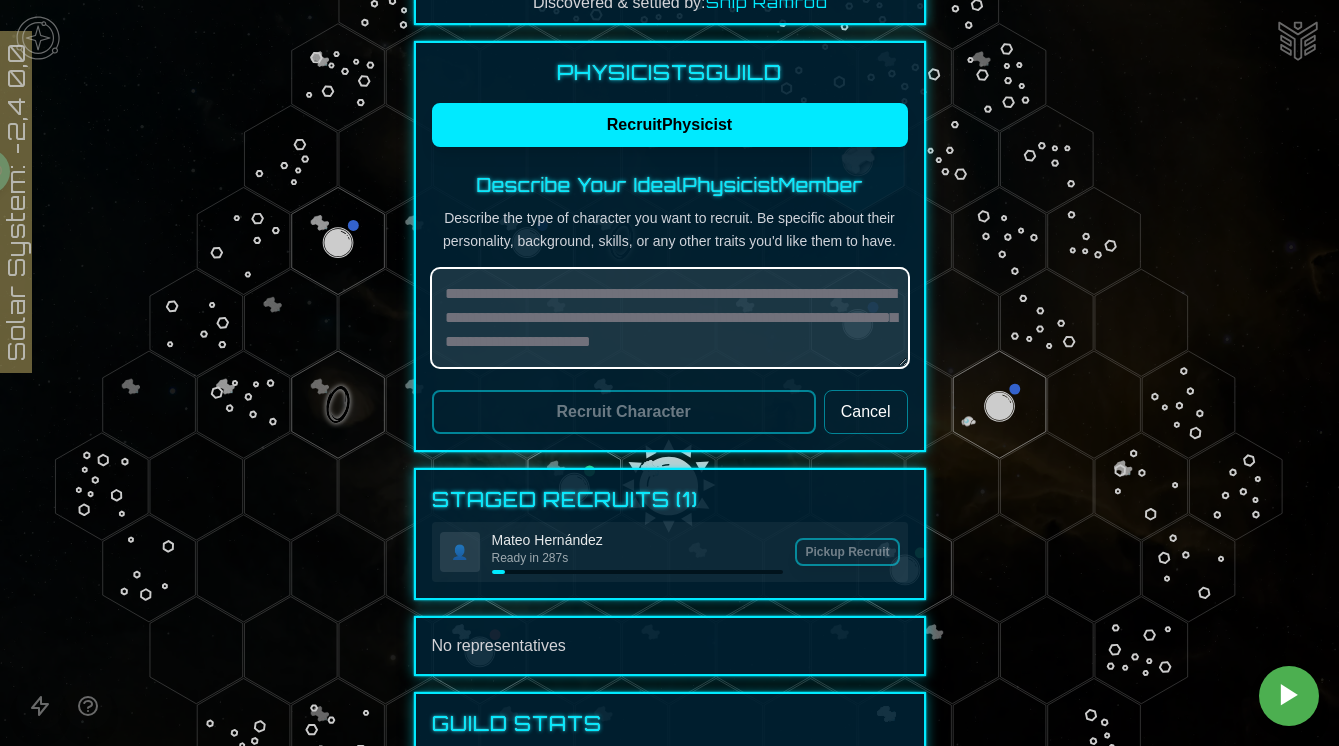 click at bounding box center (670, 318) 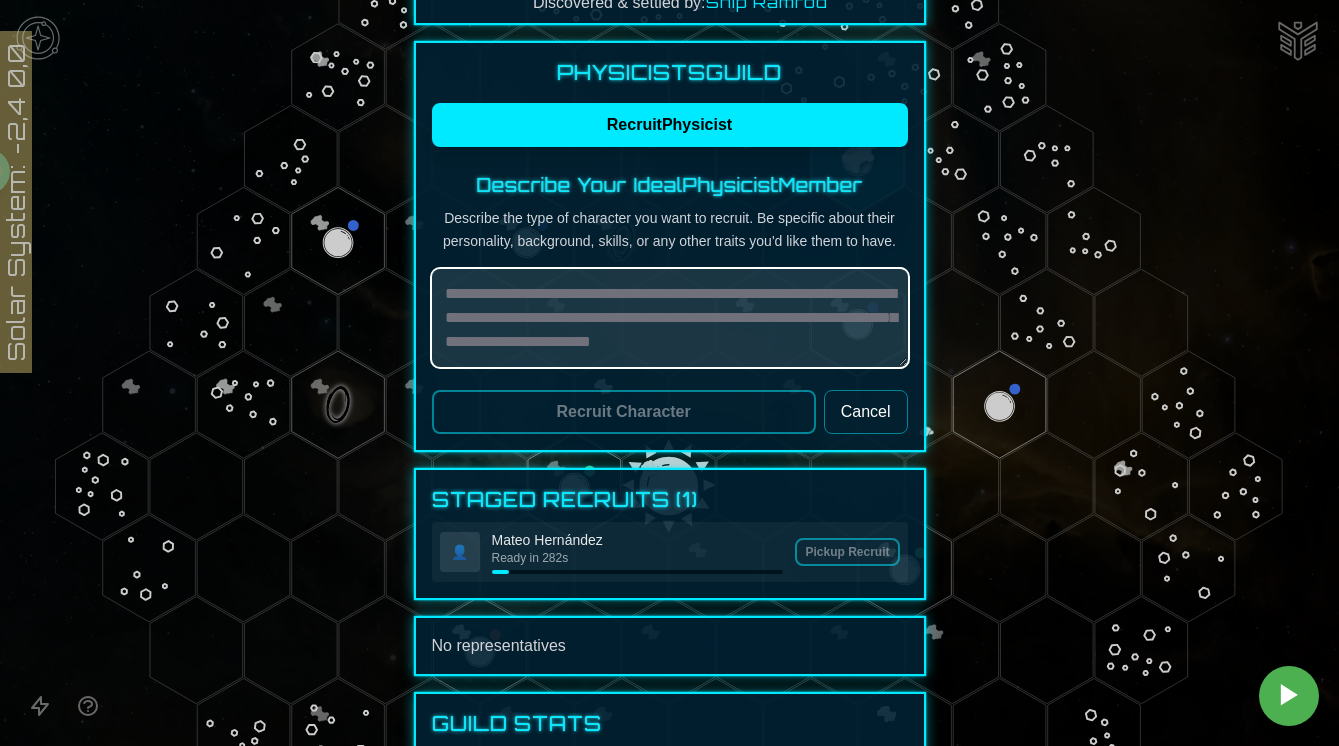 type on "*" 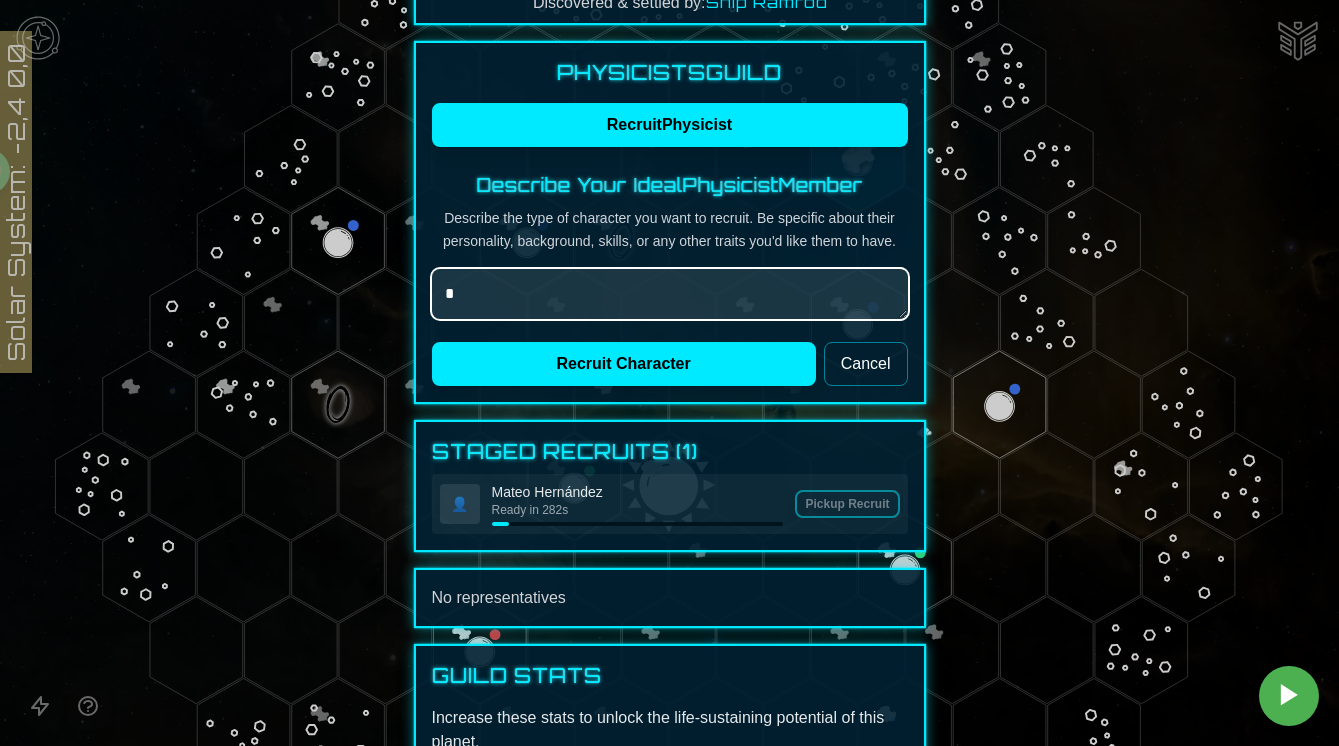 type on "*" 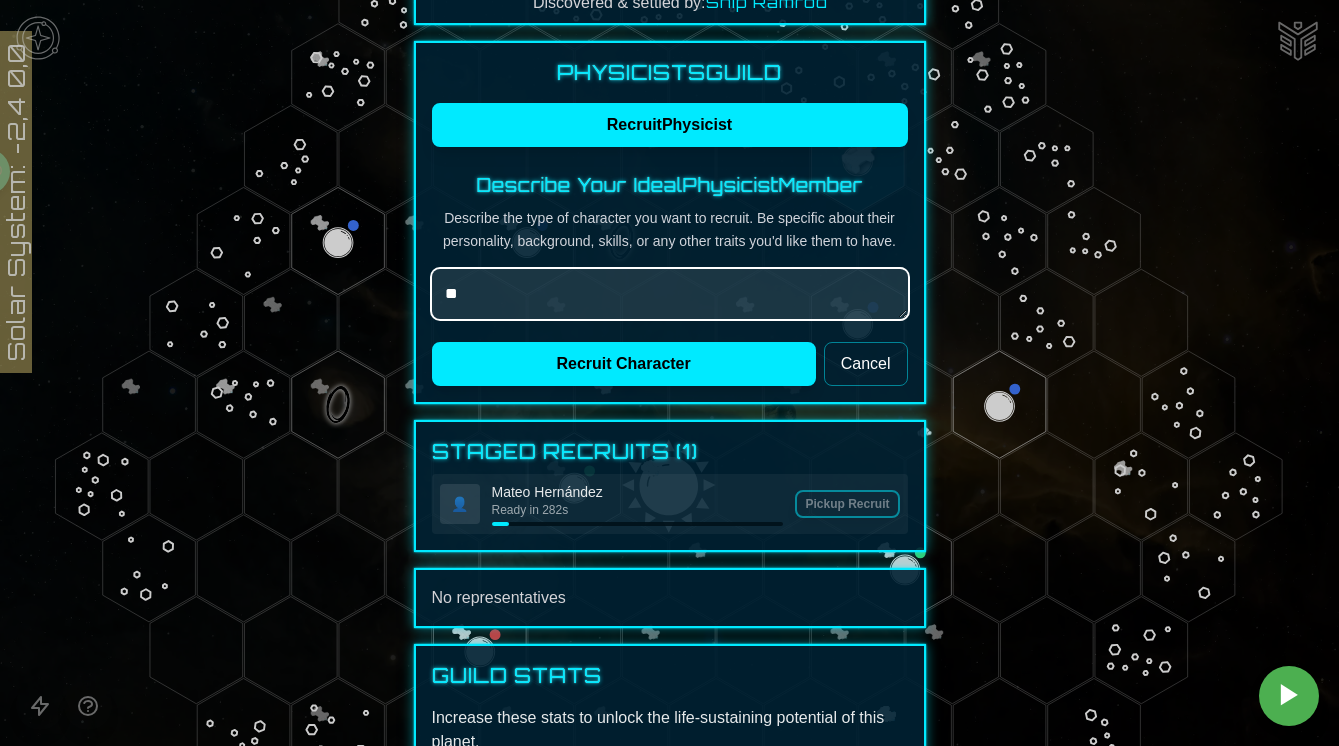 type on "*" 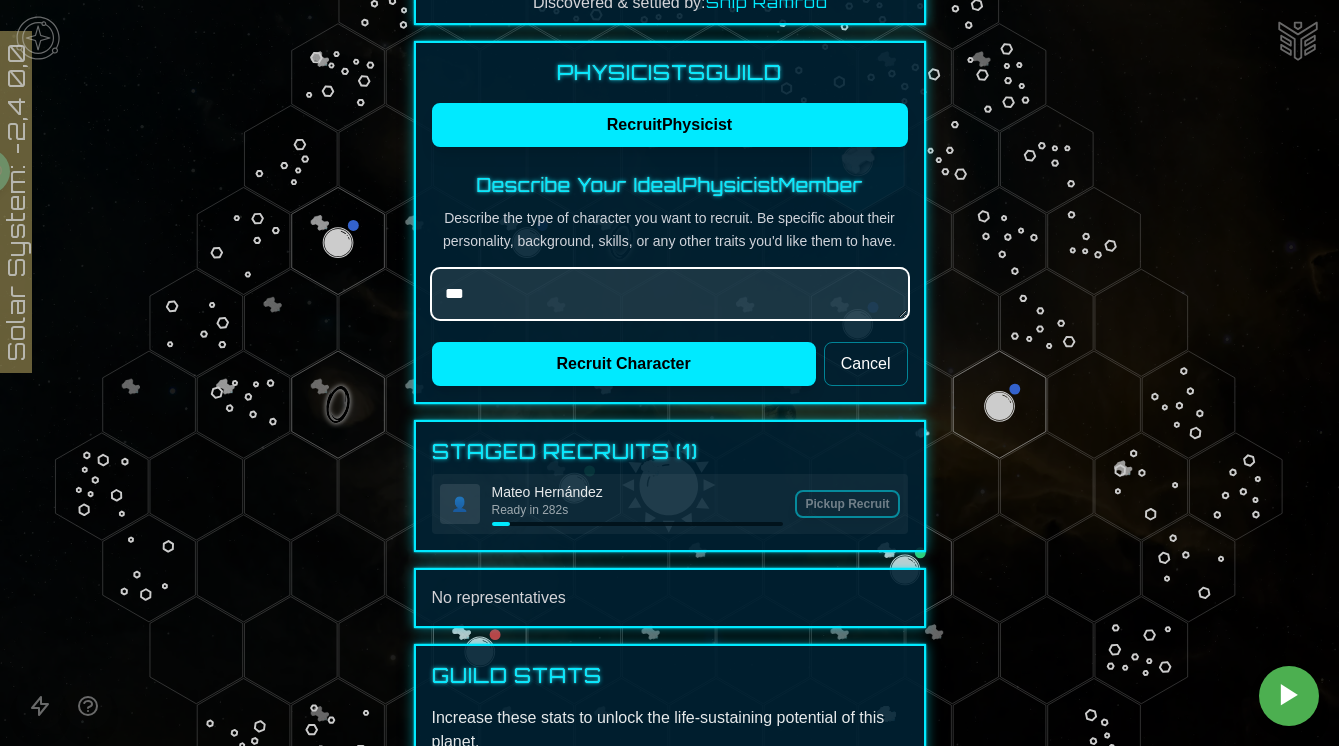 type on "*" 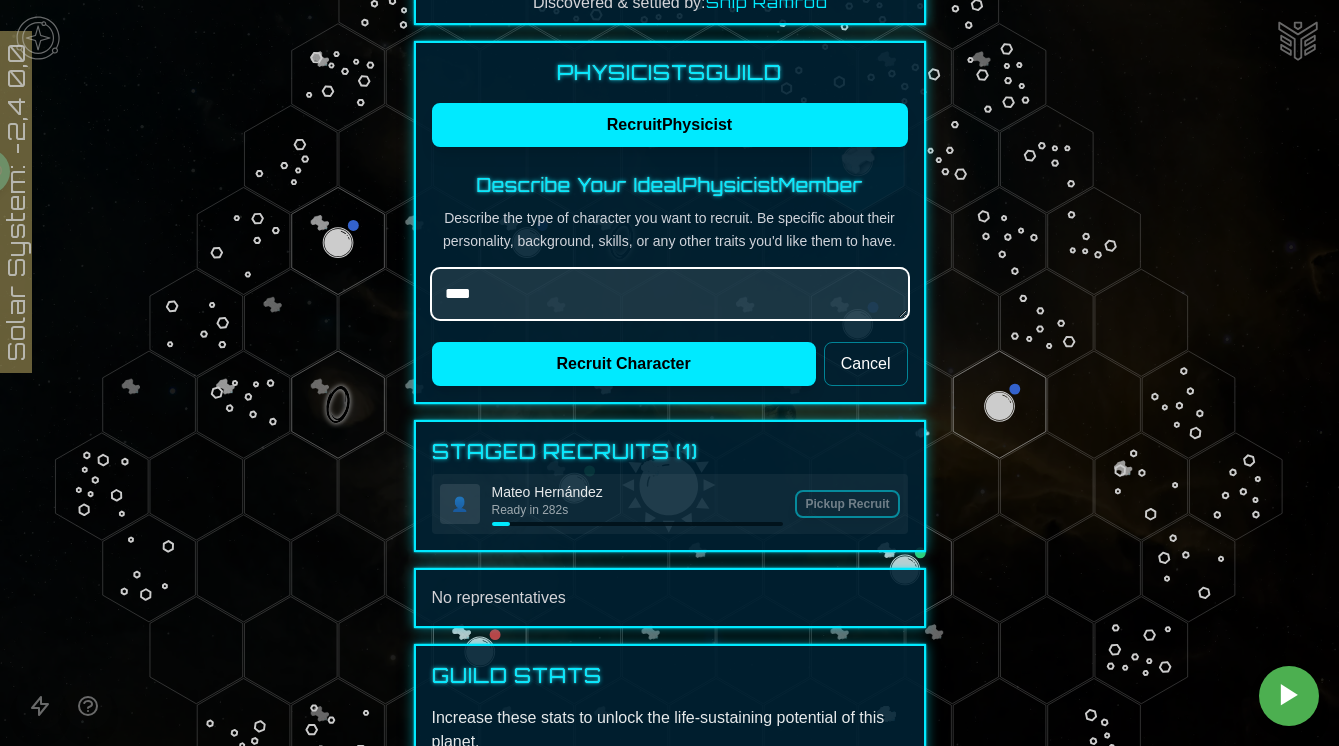 type on "*" 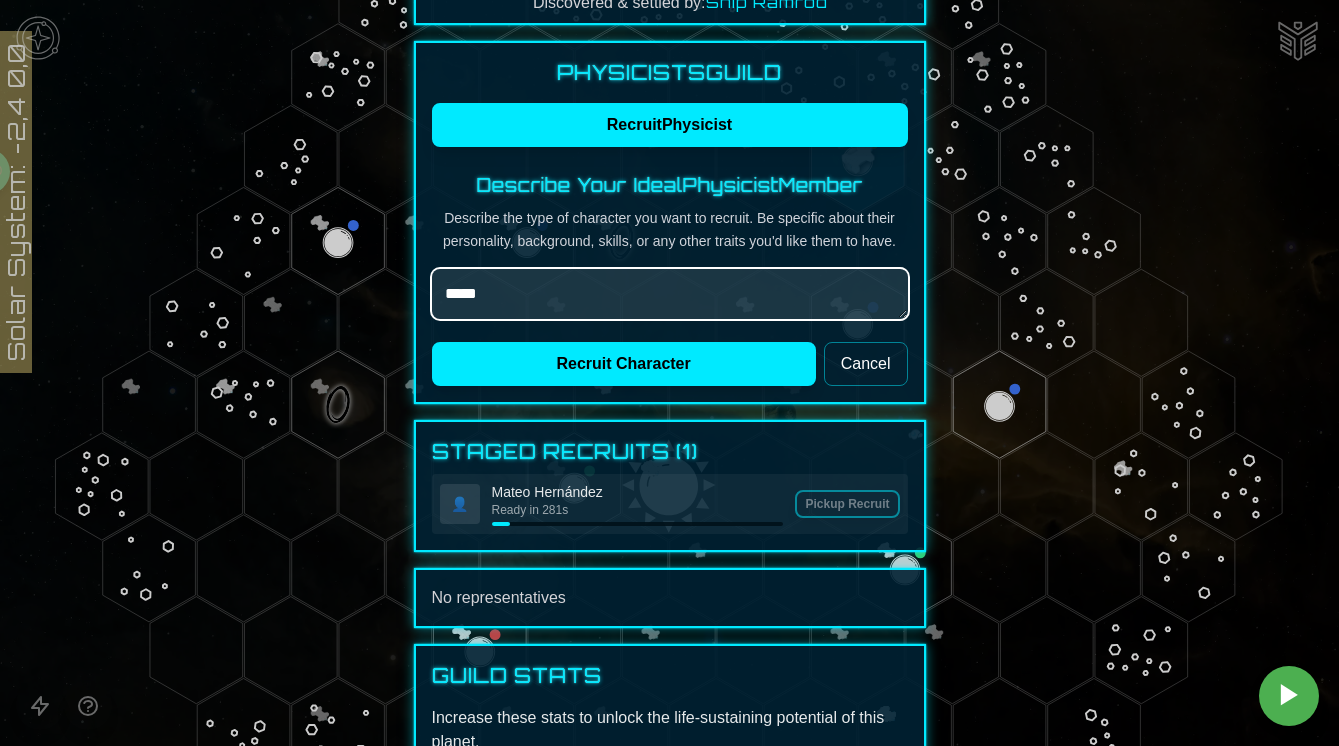 type on "*" 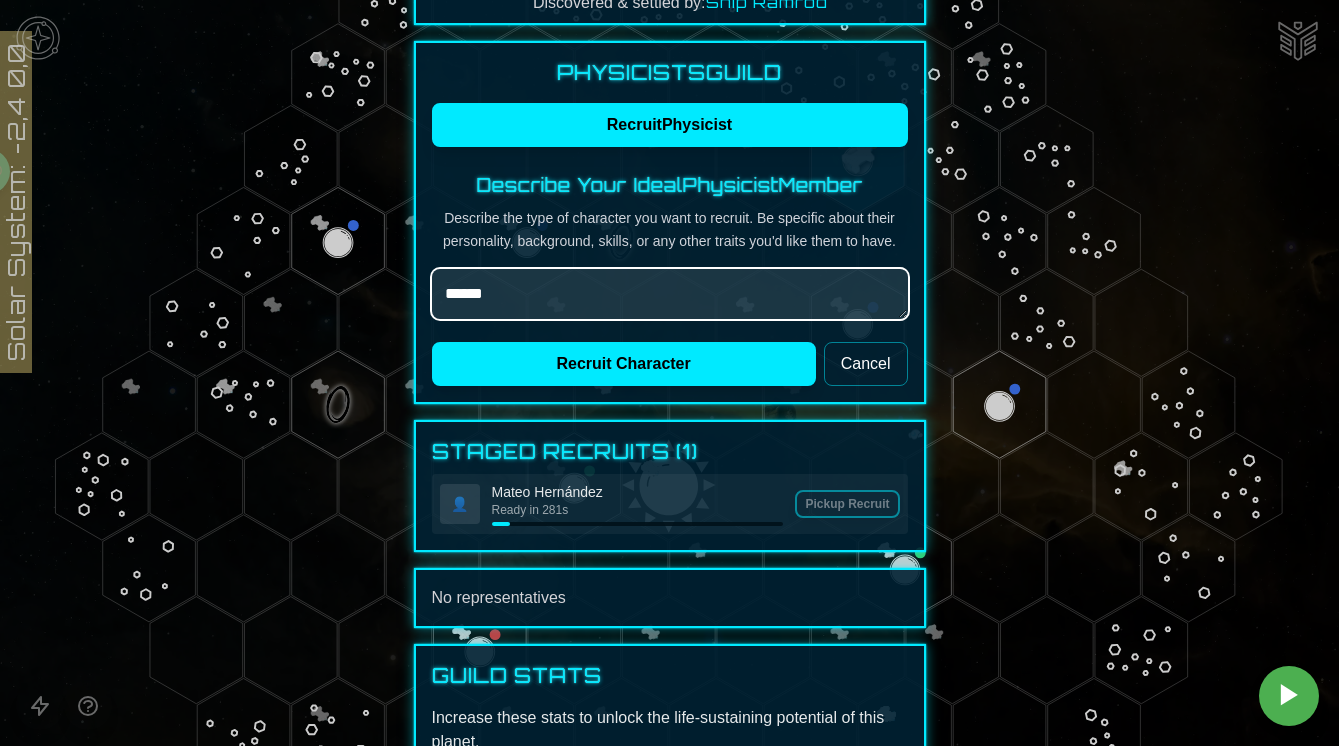 type on "*" 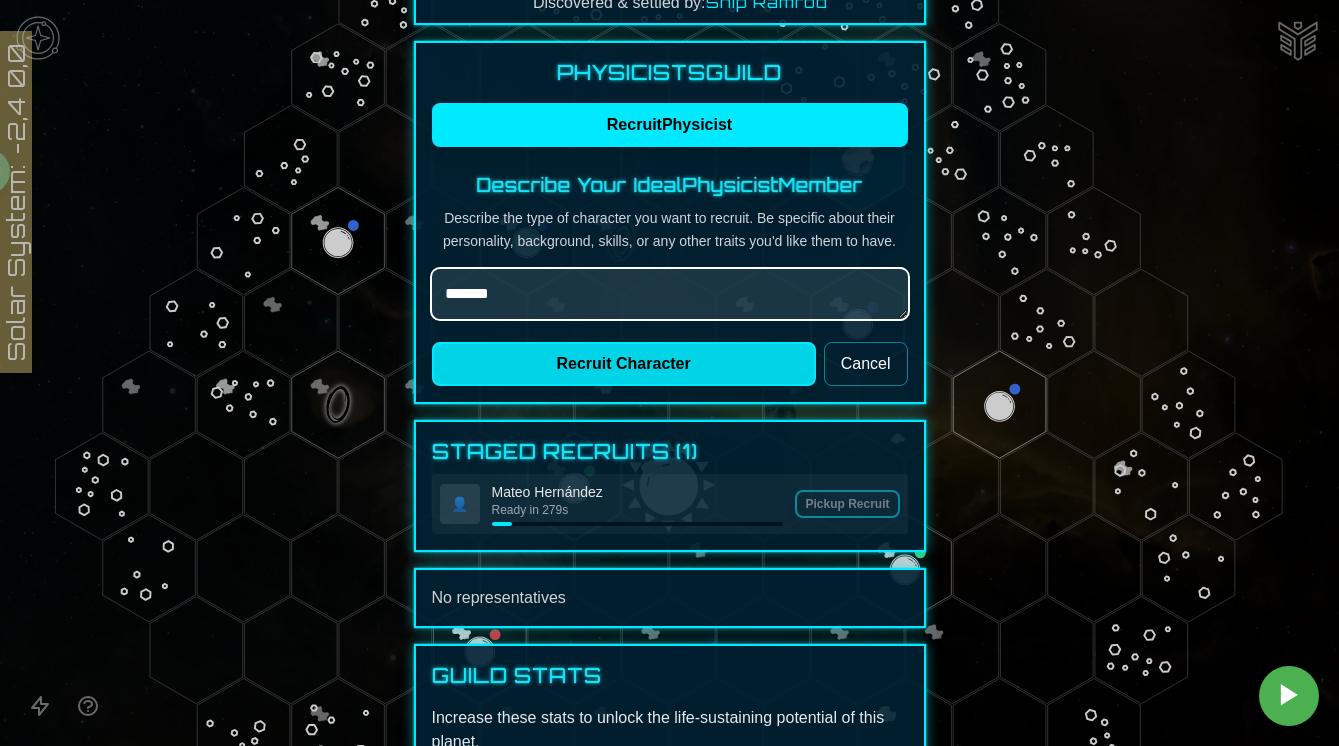 type on "*******" 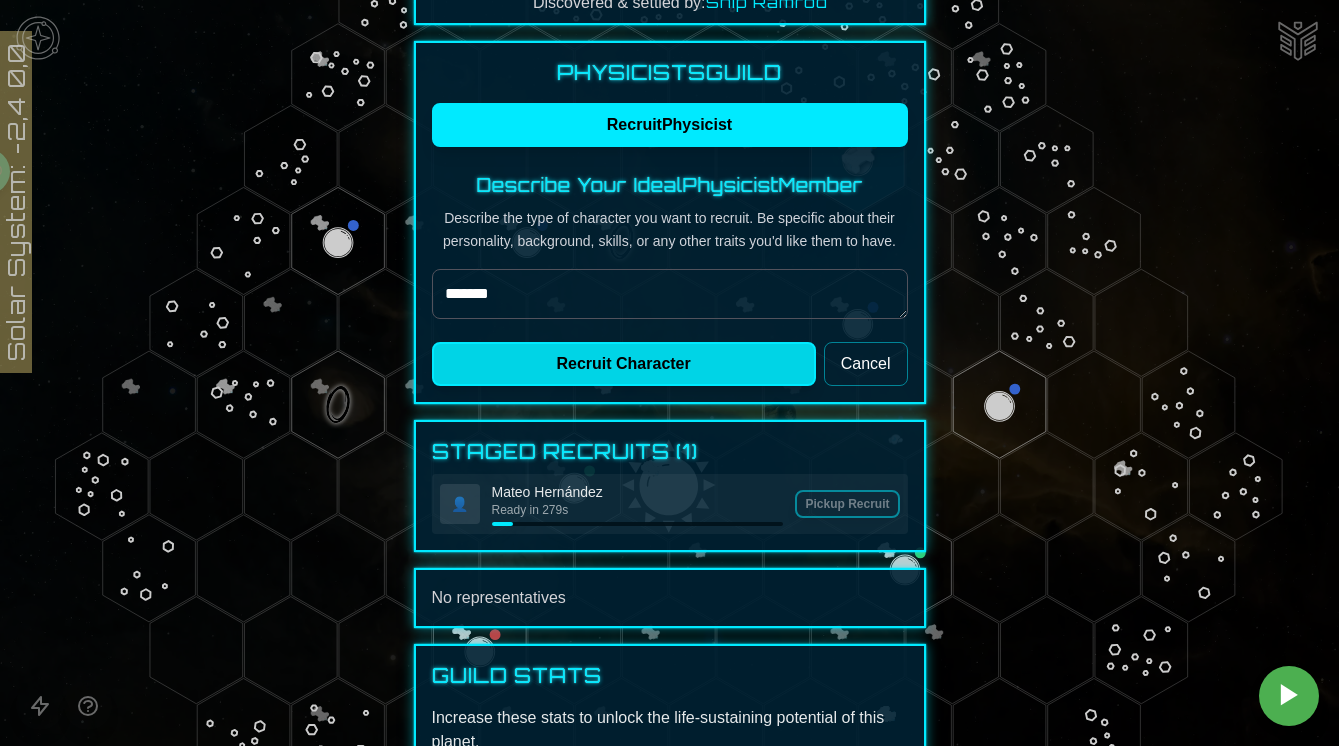 click on "Recruit Character" at bounding box center [624, 364] 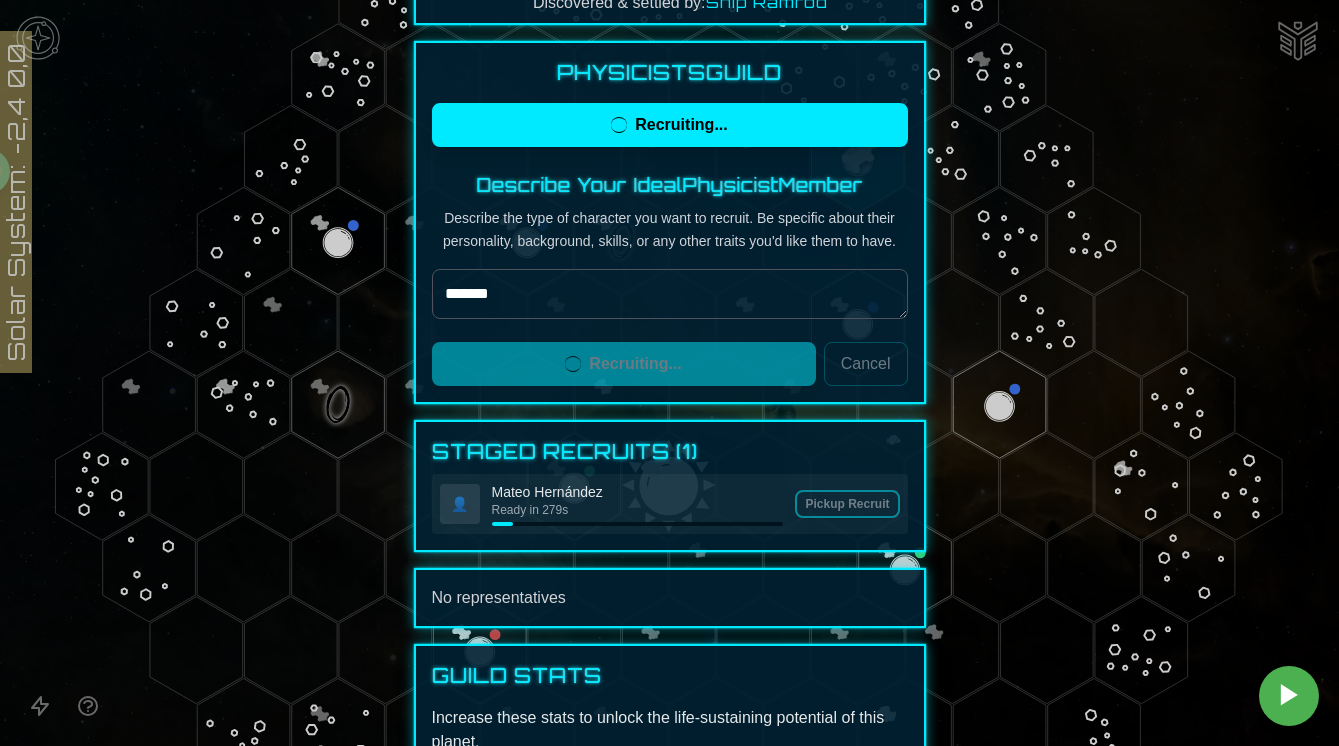 type on "*" 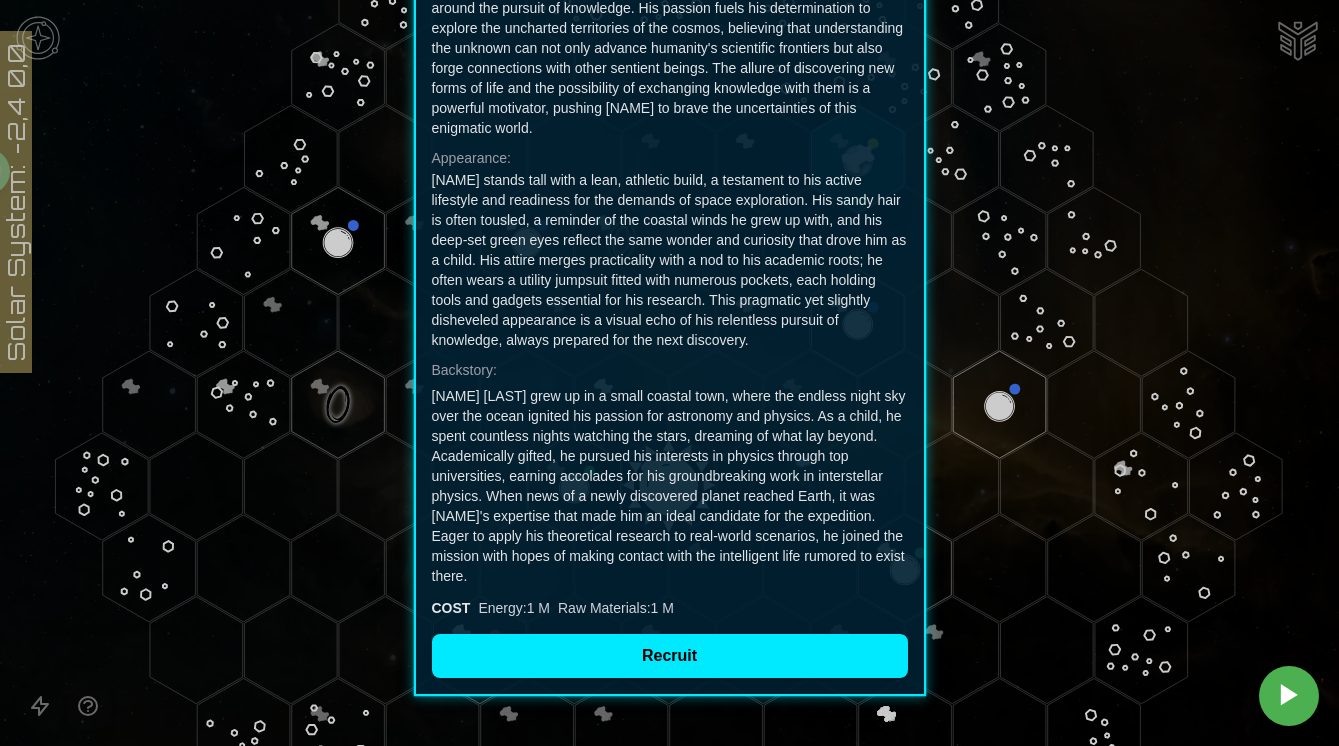 scroll, scrollTop: 375, scrollLeft: 0, axis: vertical 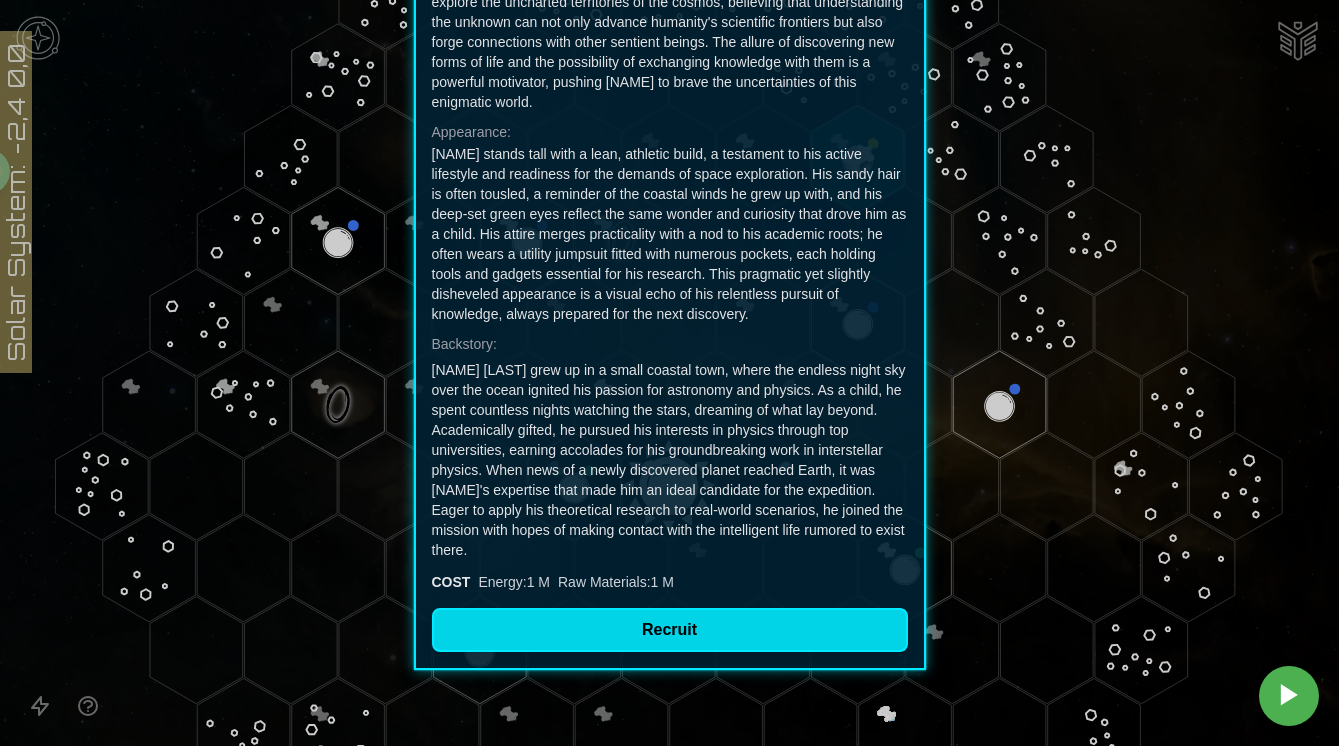 click on "Recruit" at bounding box center (670, 630) 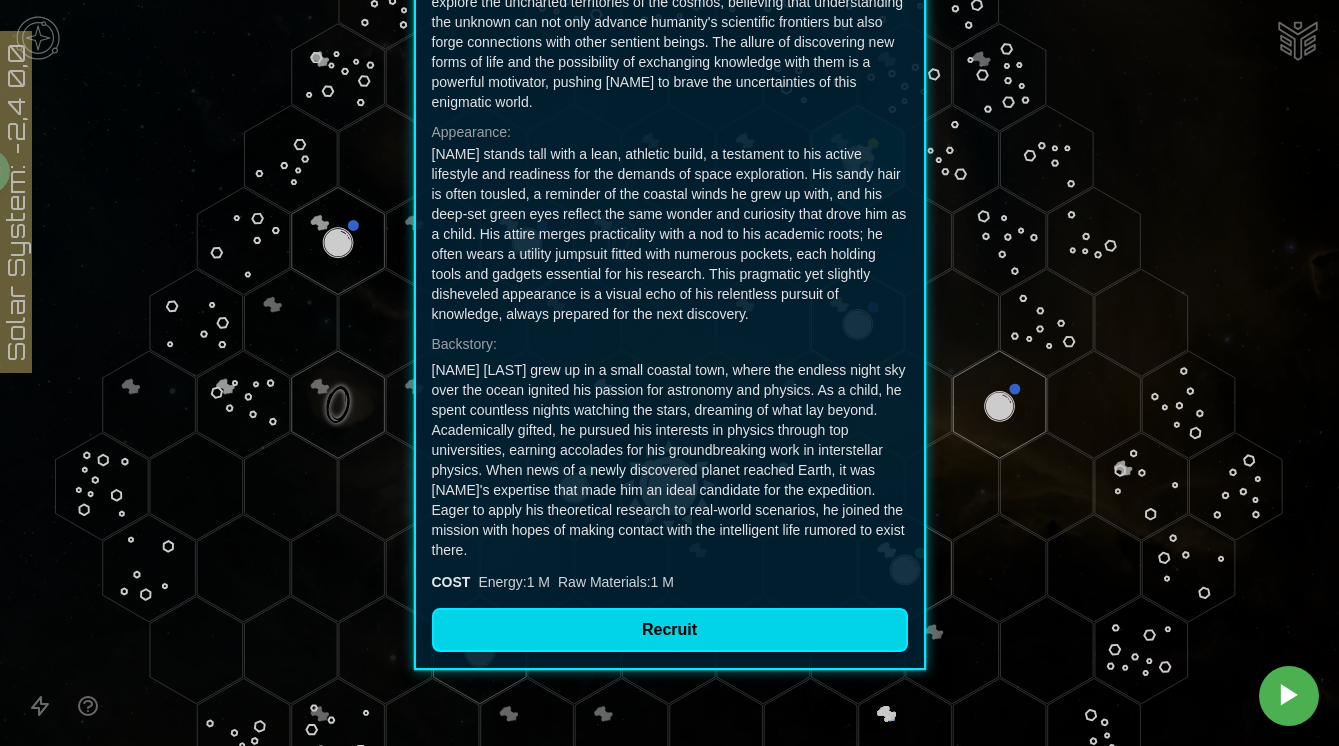 scroll, scrollTop: 0, scrollLeft: 0, axis: both 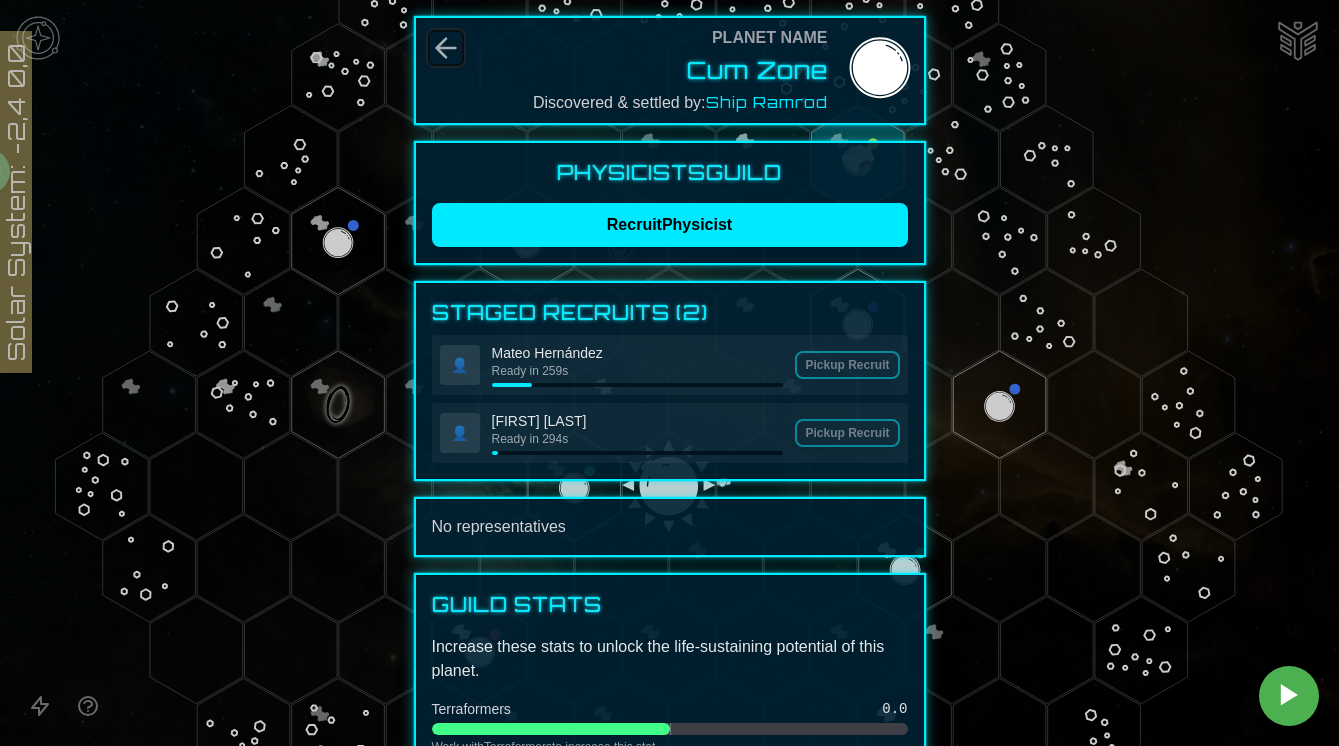click 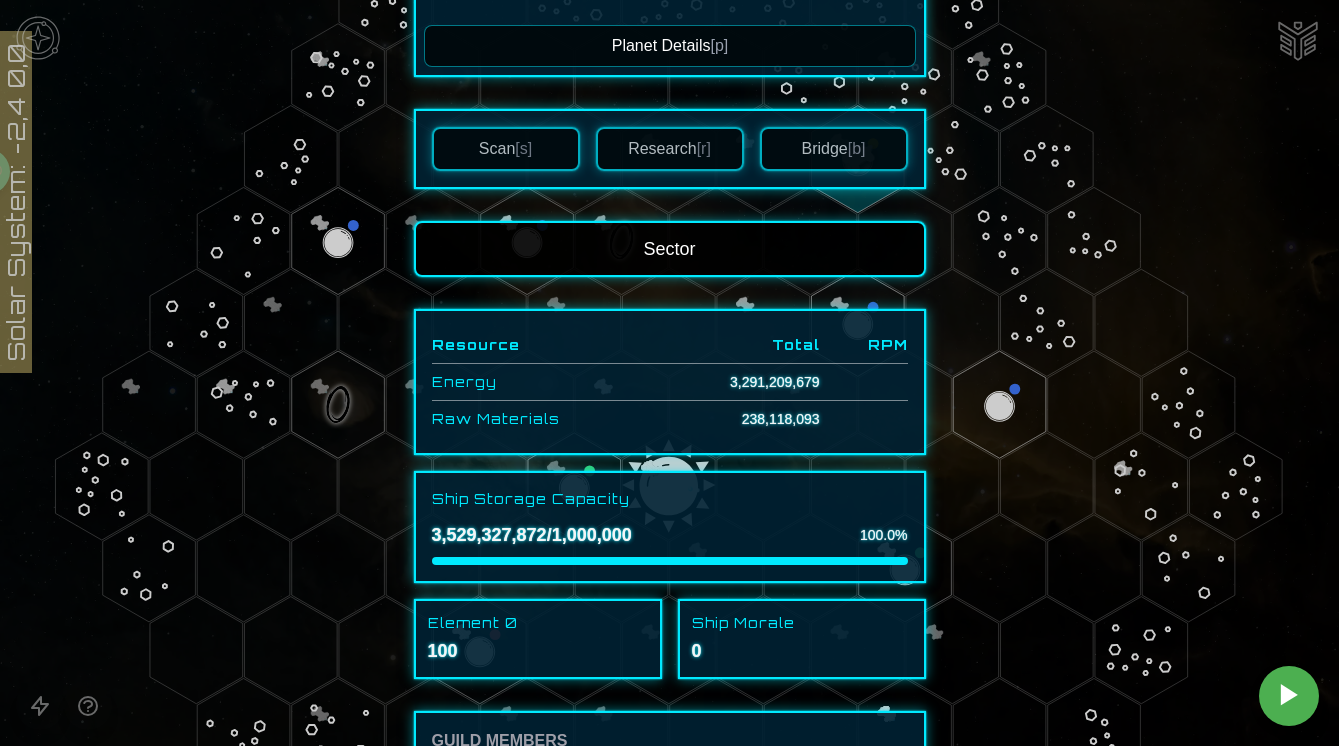 scroll, scrollTop: 357, scrollLeft: 0, axis: vertical 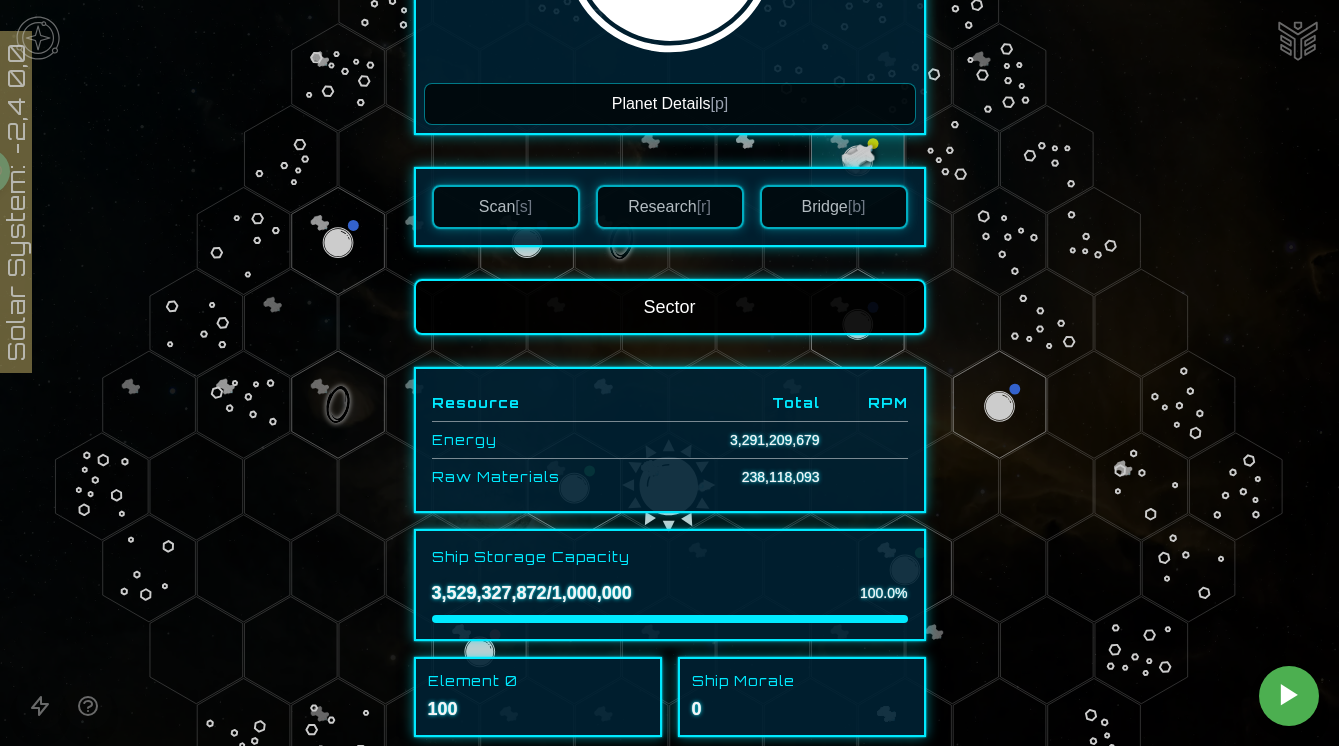 click on "Planet Details  [p]" at bounding box center [670, 104] 